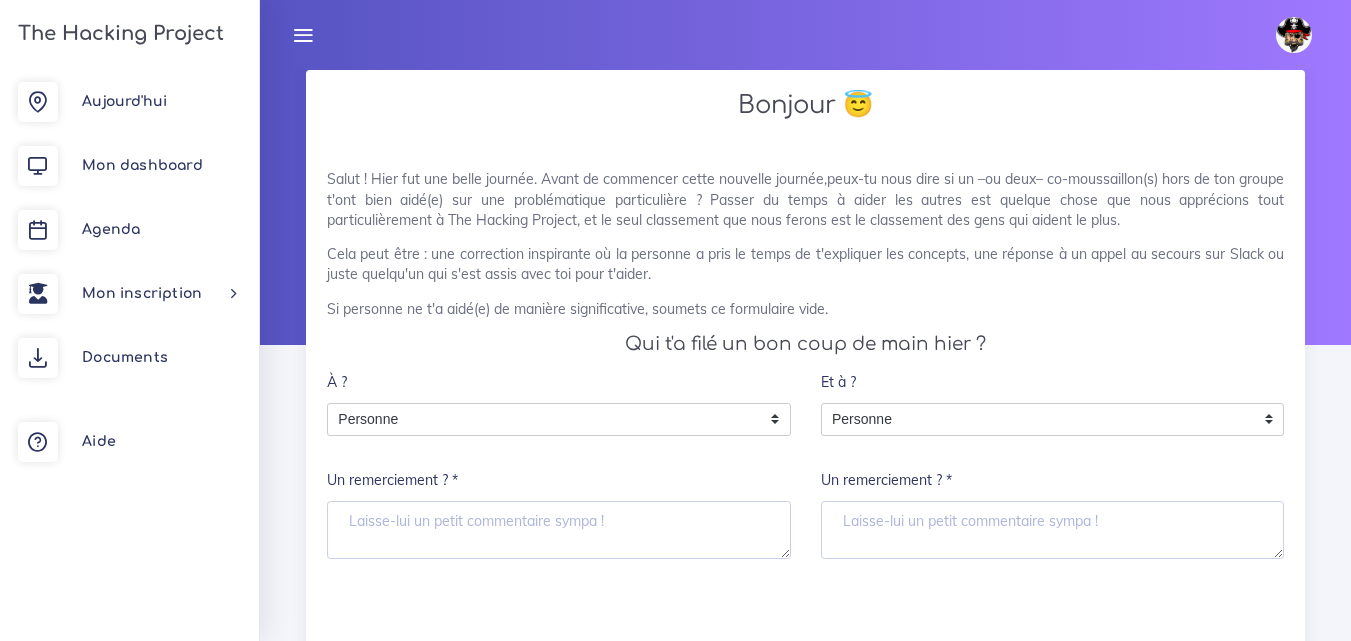 scroll, scrollTop: 0, scrollLeft: 0, axis: both 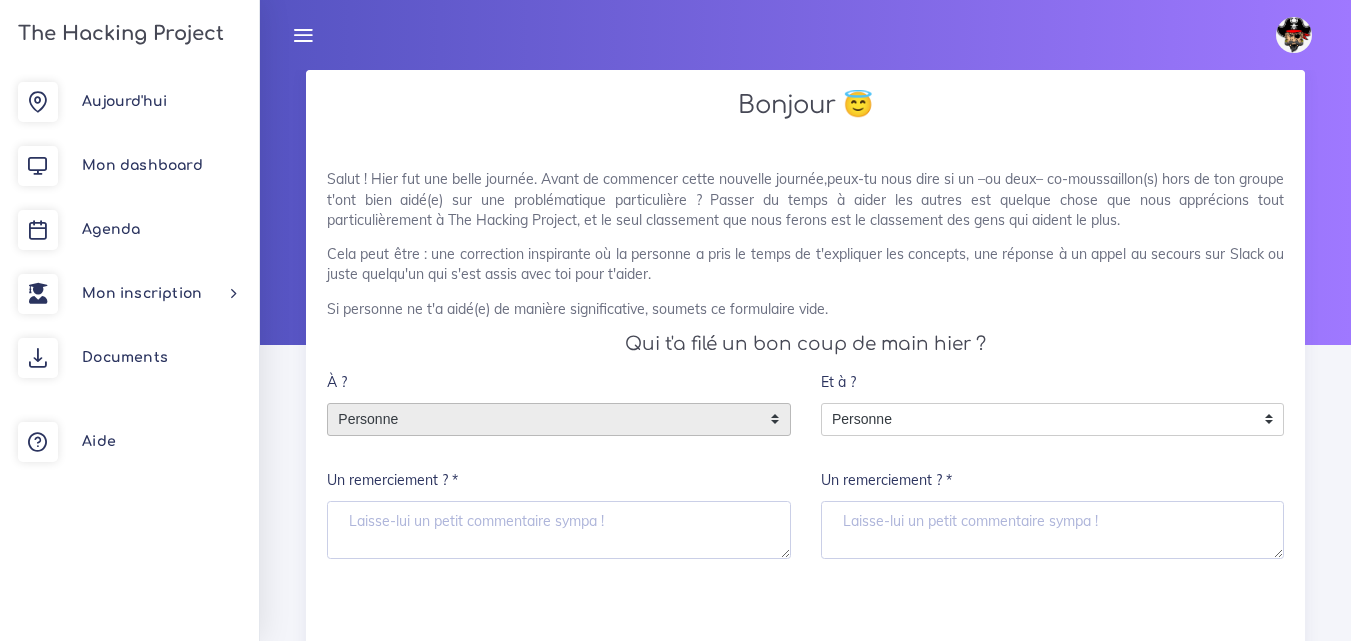 click on "Personne" at bounding box center [559, 420] 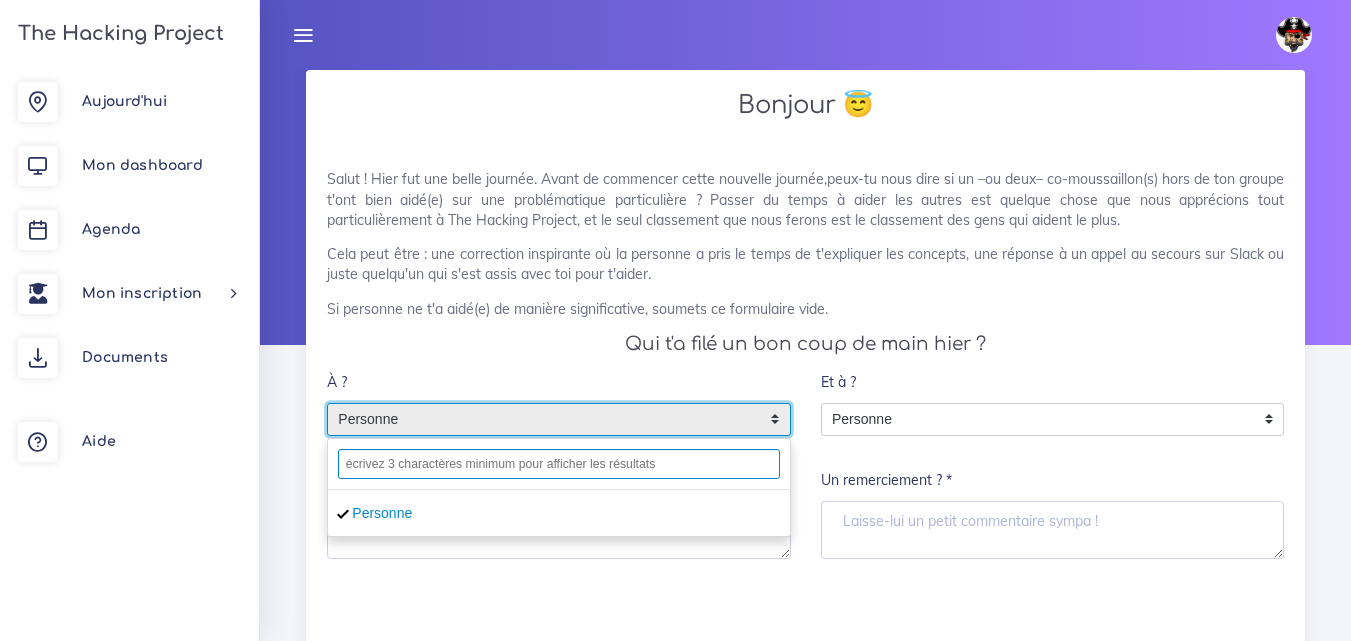 click at bounding box center (559, 464) 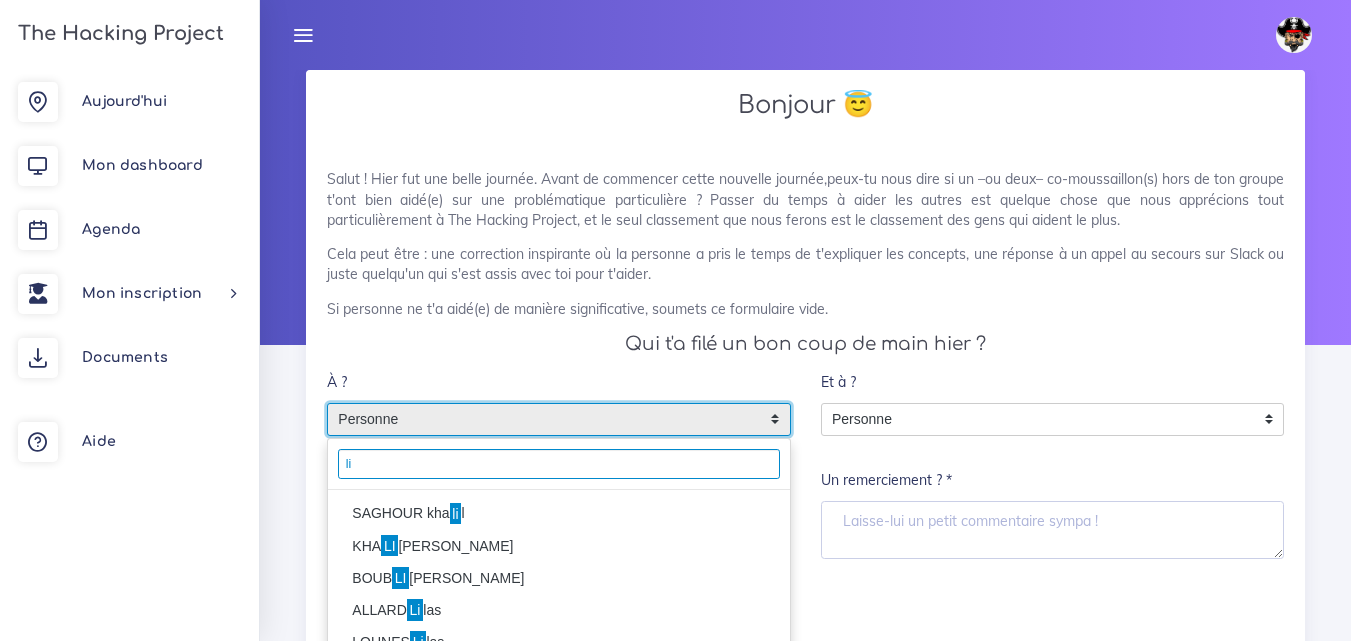 type on "l" 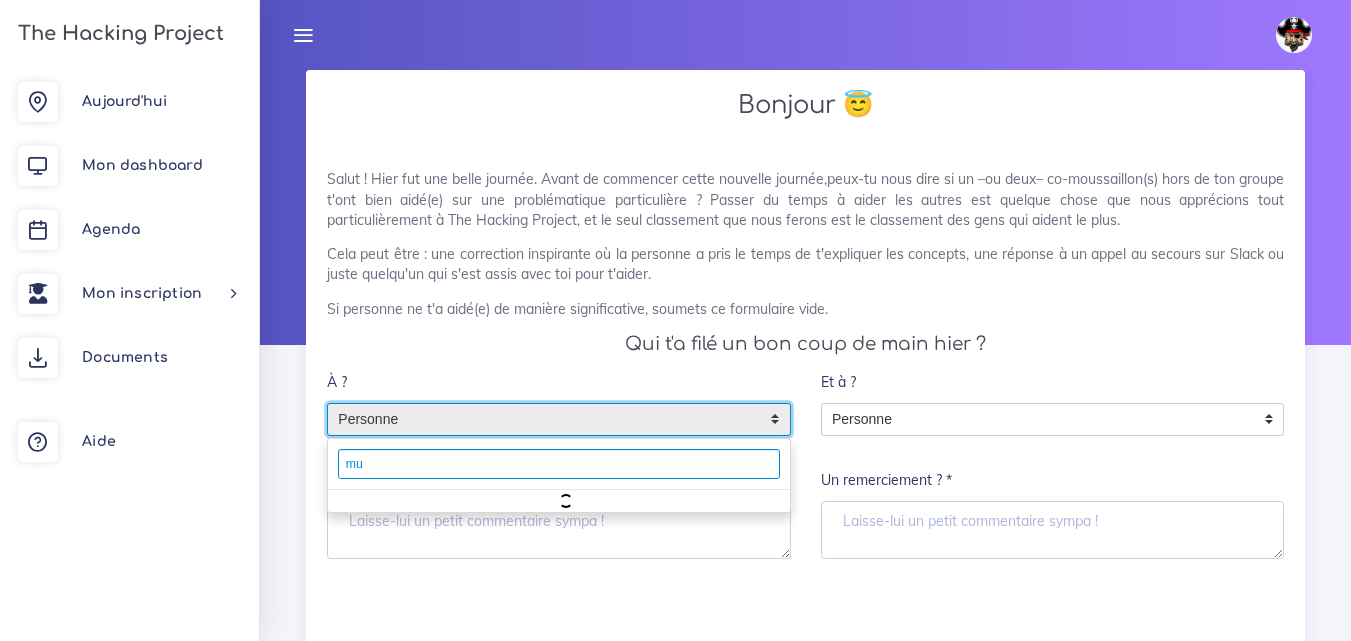 type on "m" 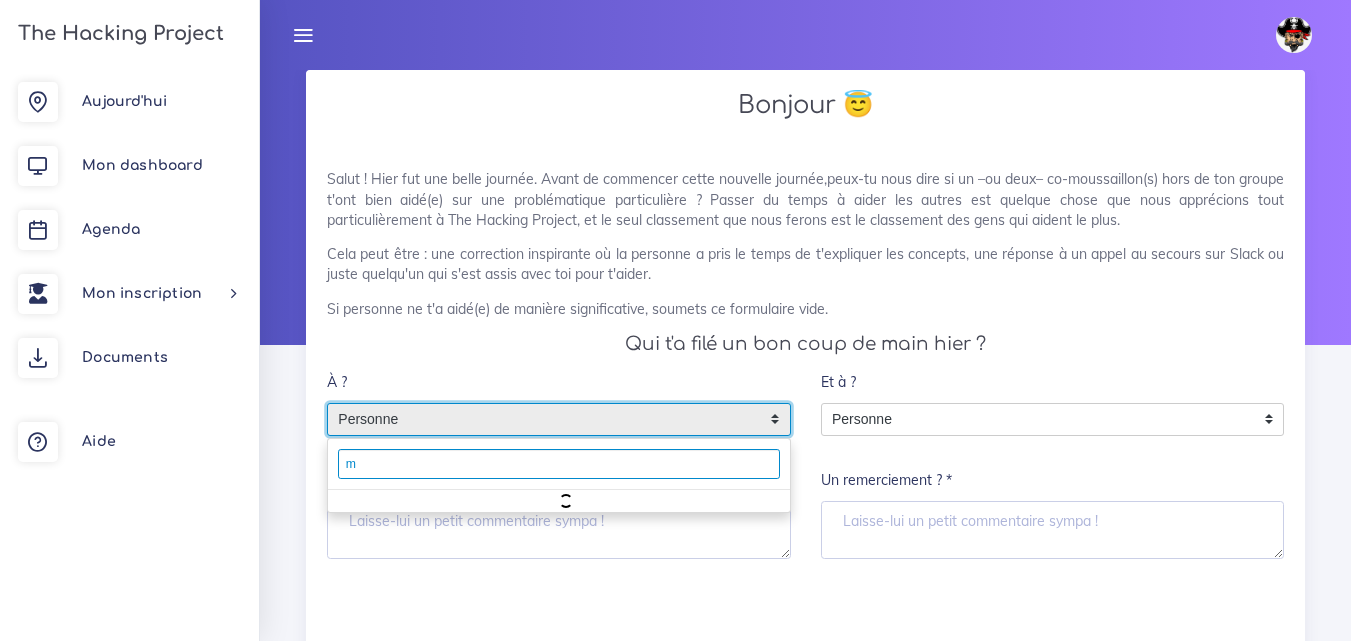 type 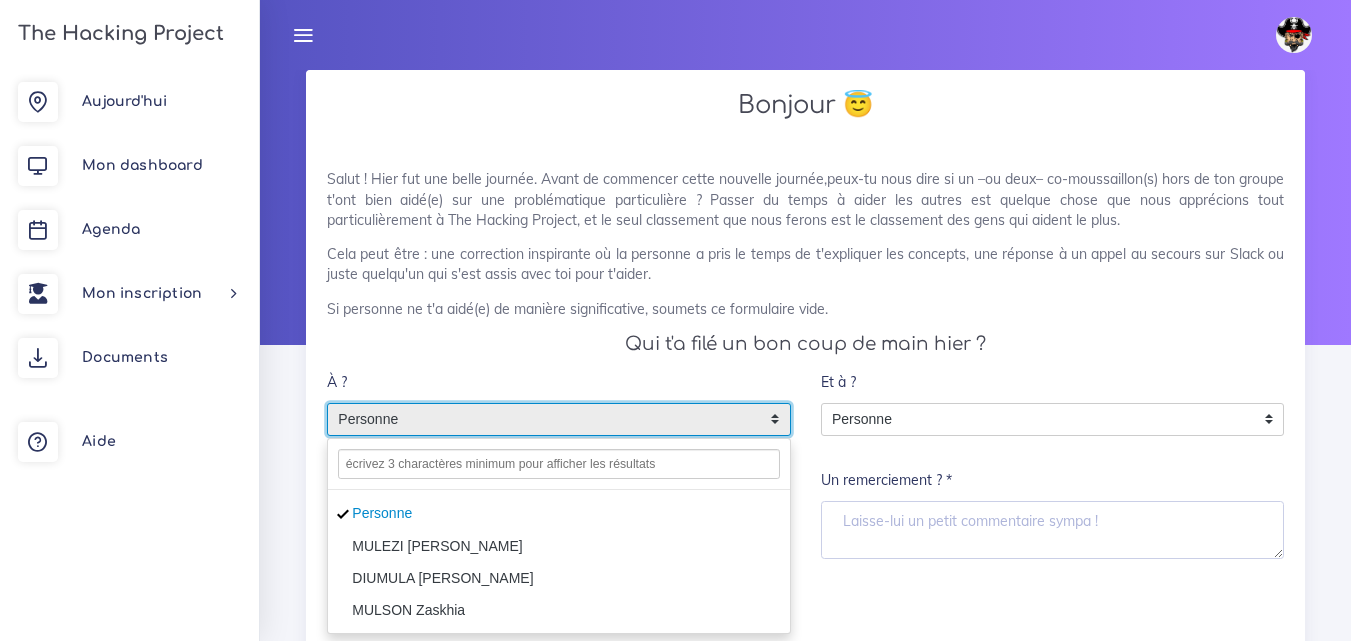 click on "Salut ! Hier fut une belle journée. Avant de commencer cette nouvelle journée,peux-tu nous dire si un –ou deux– co-moussaillon(s) hors de ton groupe t'ont bien aidé(e) sur une problématique particulière ? Passer du temps à aider les autres est quelque chose que nous apprécions tout particulièrement à The Hacking Project, et le seul classement que nous ferons est le classement des gens qui aident le plus.
Cela peut être : une correction inspirante où la personne a pris le temps de t'expliquer les concepts, une réponse à un appel au secours sur Slack ou juste quelqu'un qui s'est assis avec toi pour t'aider.
Si personne ne t'a aidé(e) de manière significative, soumets ce formulaire vide.
Qui t'a filé un bon coup de main hier ?
À ?
Personne MULEZI Guillaume DIUMULA Bénédicte MULSON Zaskhia
Personne Personne MULEZI Guillaume DIUMULA Bénédicte MULSON Zaskhia
Un remerciement ? *
Et à ?
Personne
Personne Personne" at bounding box center (805, 425) 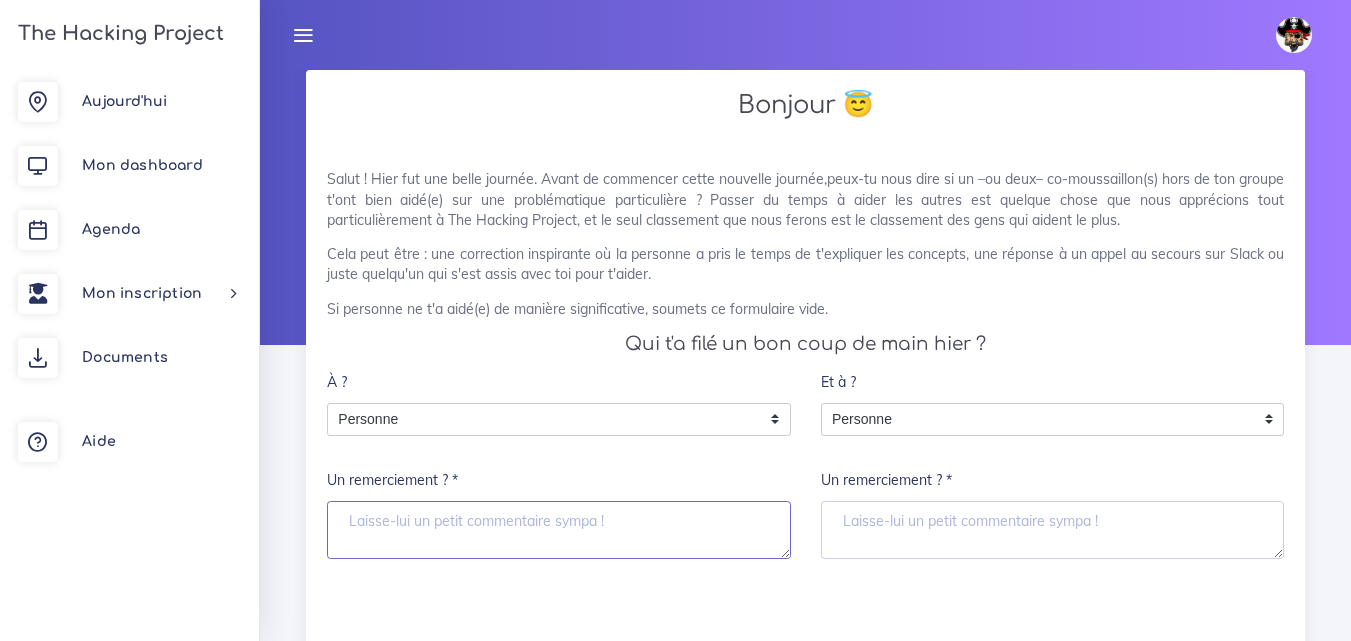 click on "Un remerciement ? *" at bounding box center [559, 530] 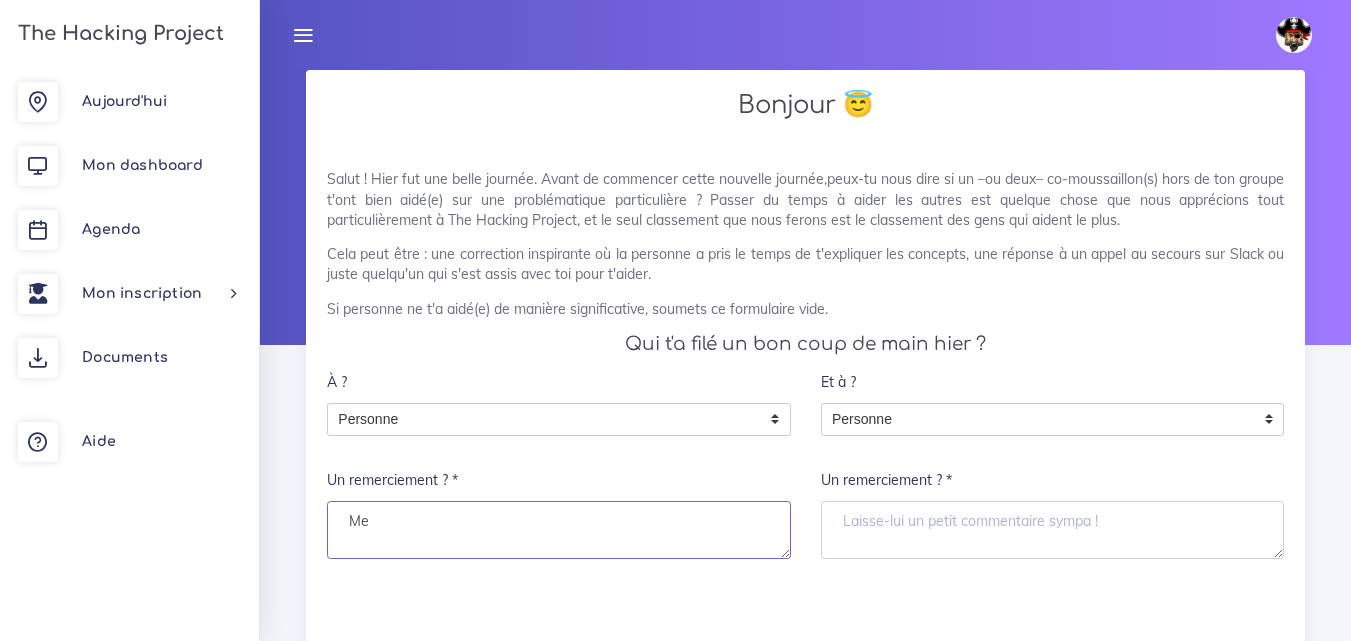type on "M" 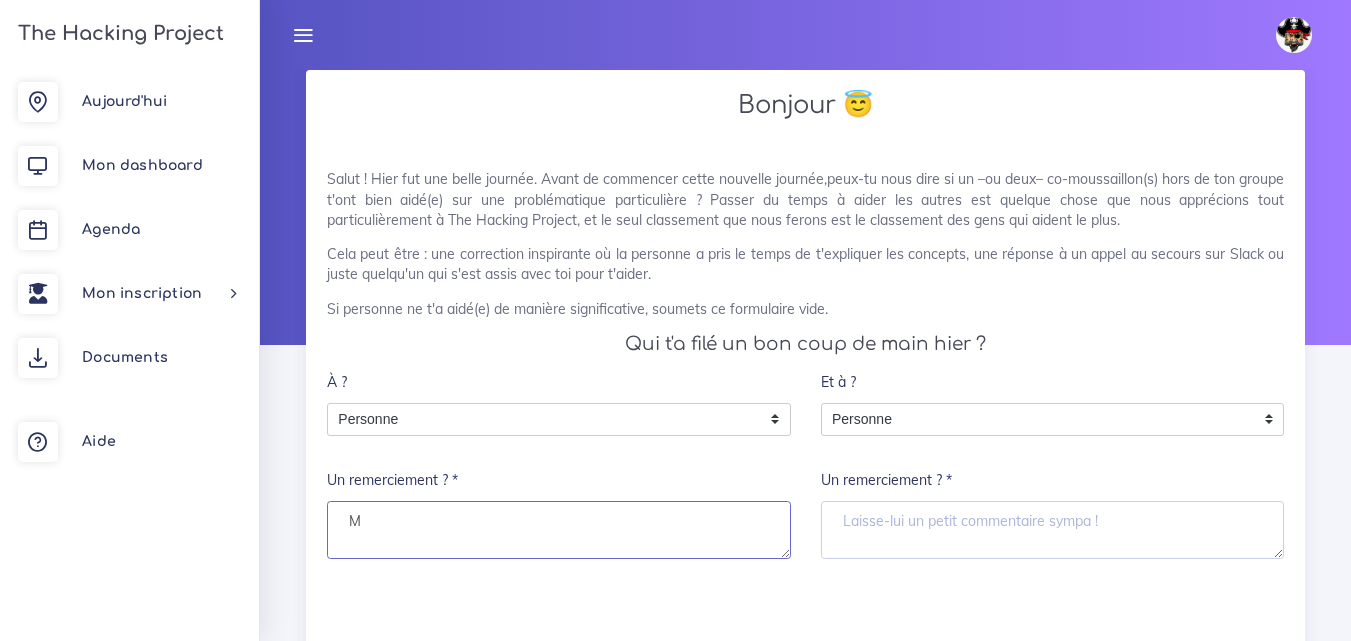 type 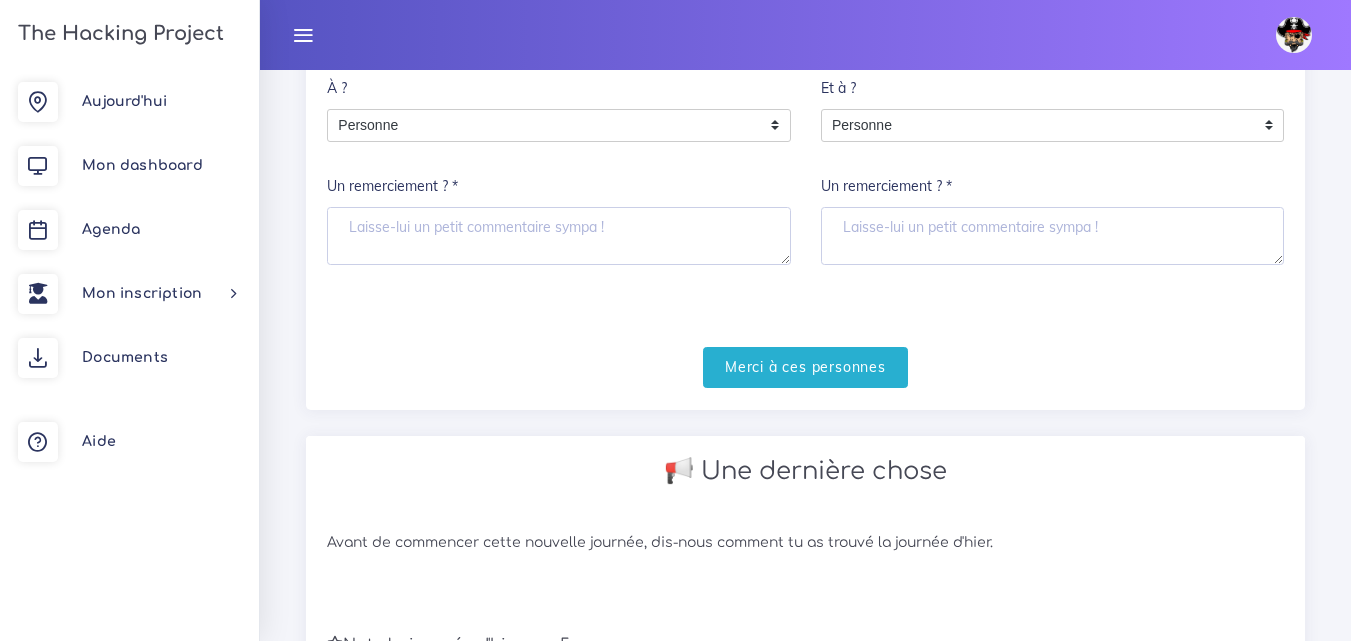scroll, scrollTop: 300, scrollLeft: 0, axis: vertical 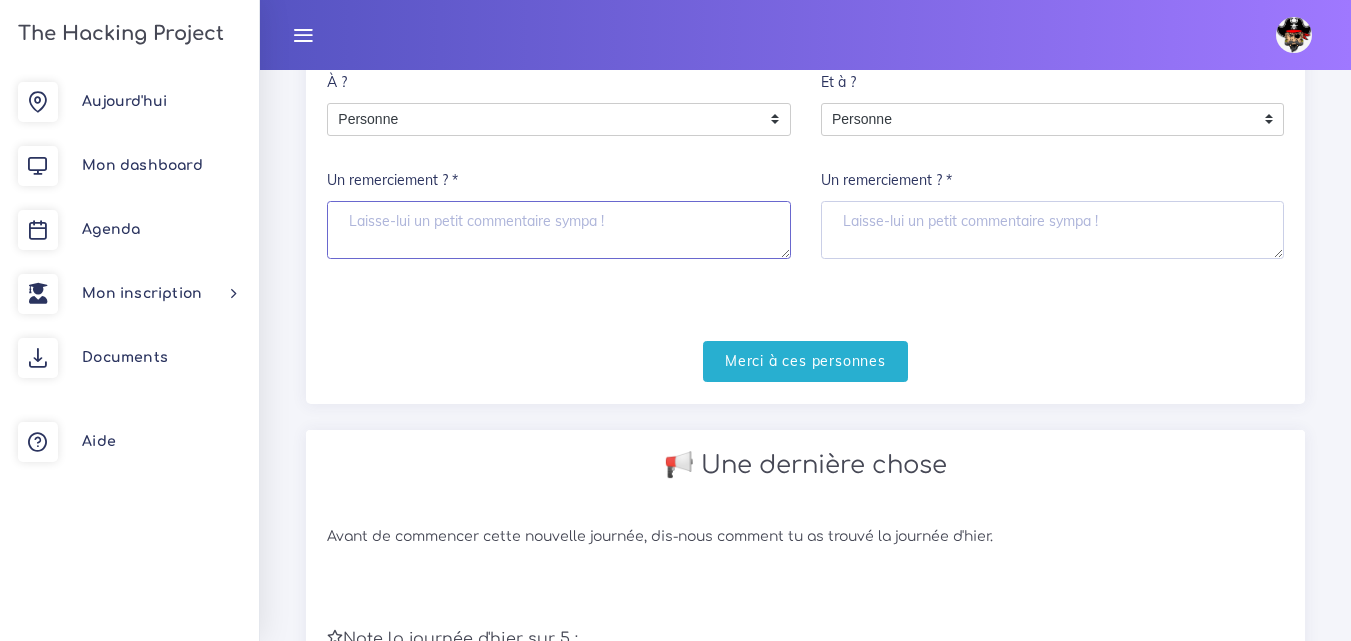 click on "Un remerciement ? *" at bounding box center (559, 230) 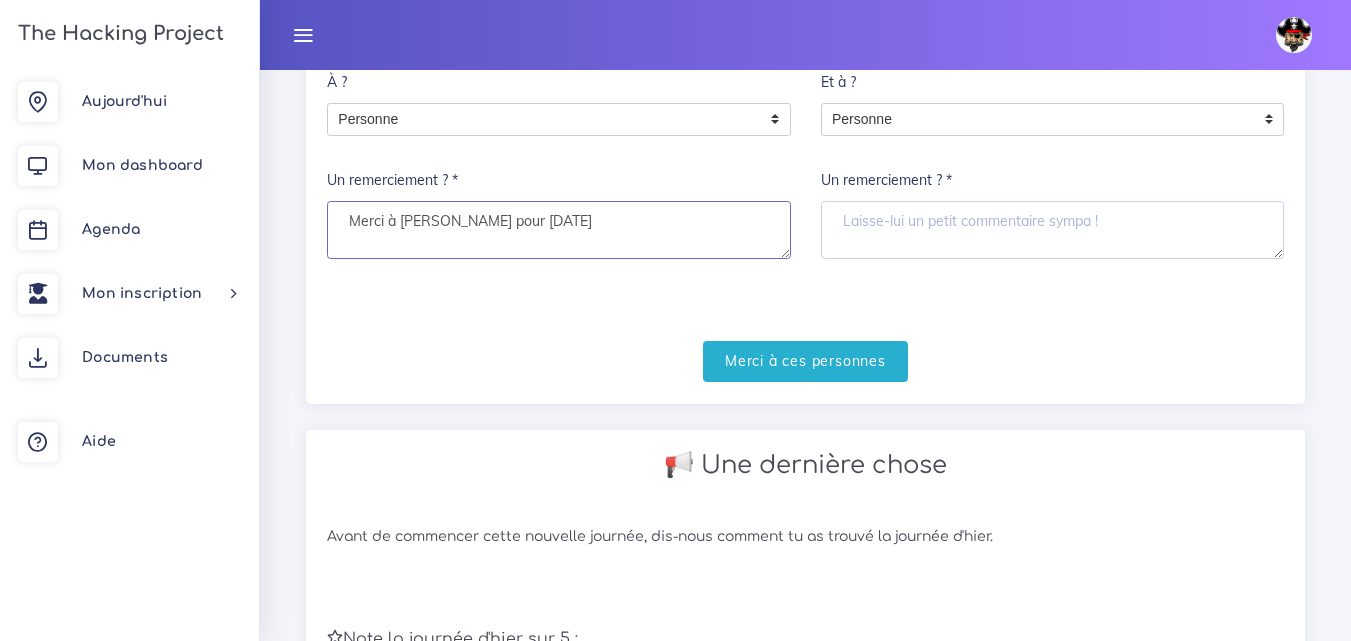 type on "Merci à [PERSON_NAME] pour [DATE]" 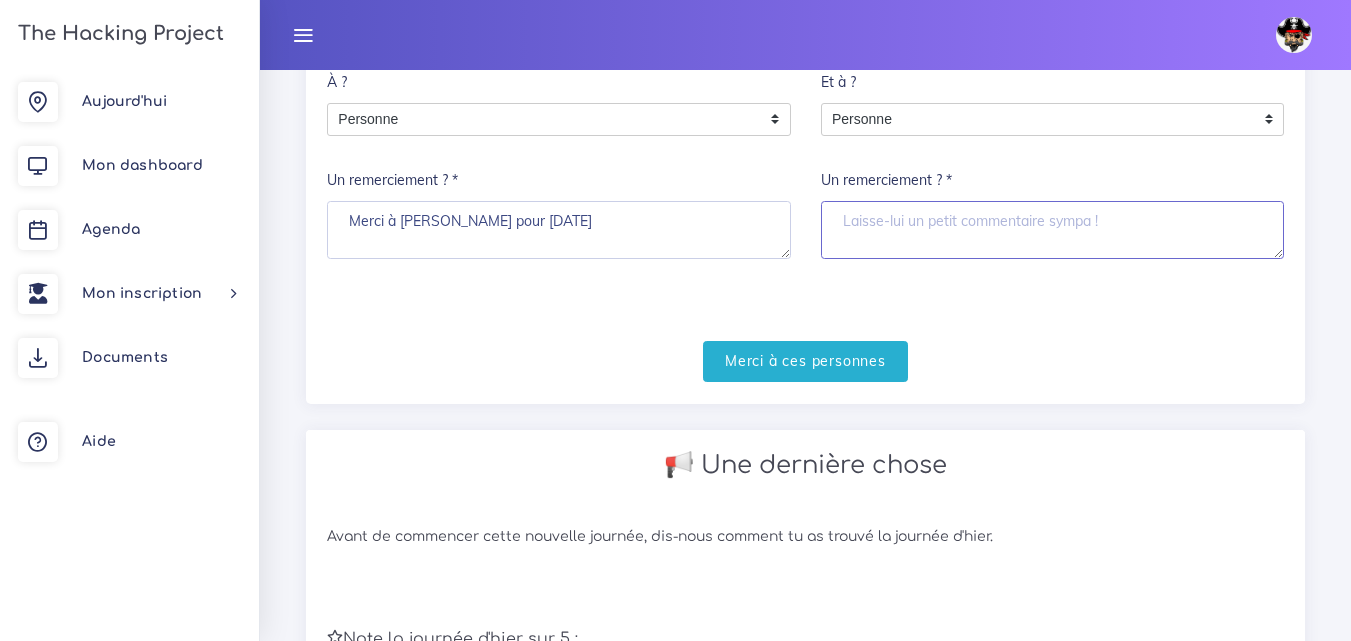 click on "Un remerciement ? *" at bounding box center (1053, 230) 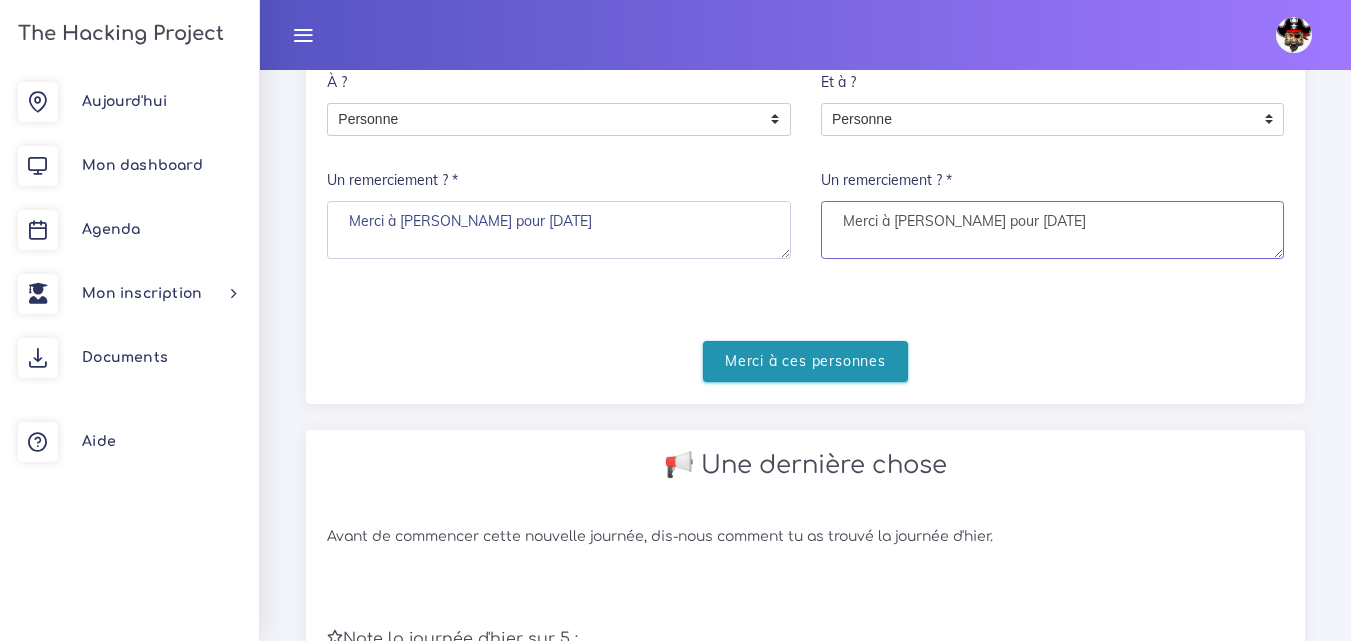 type on "Merci à Florian pour Vendredi" 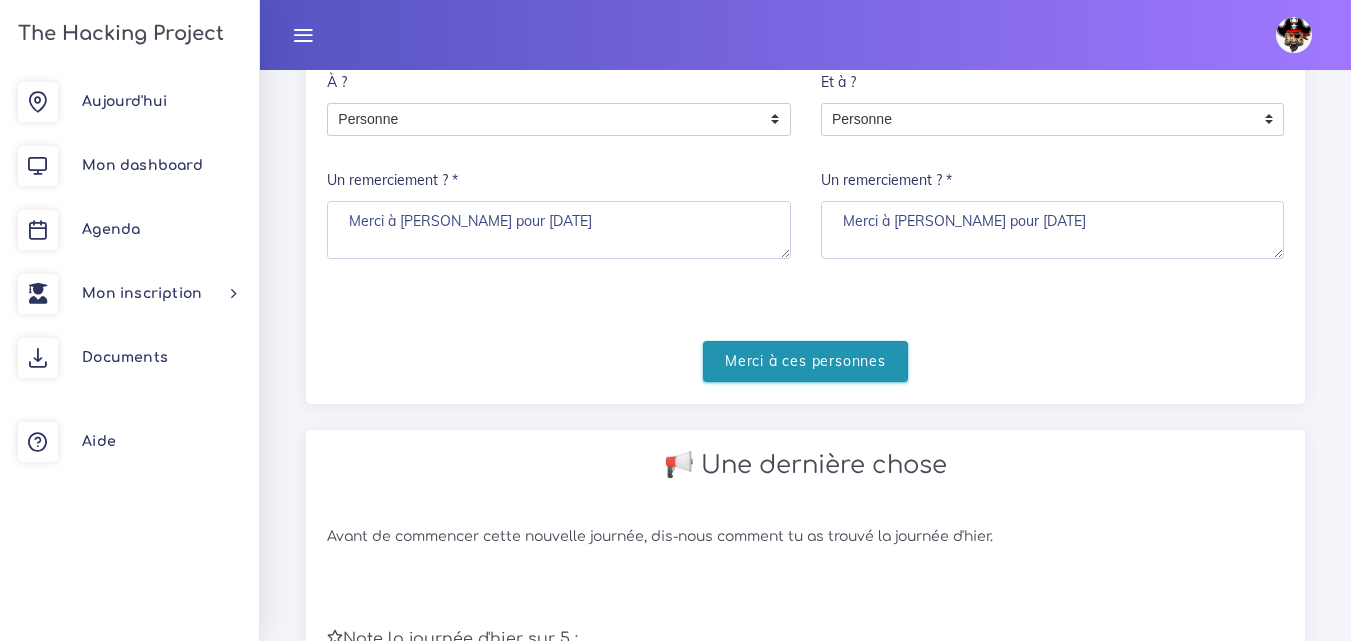 click on "Merci à ces personnes" at bounding box center [805, 361] 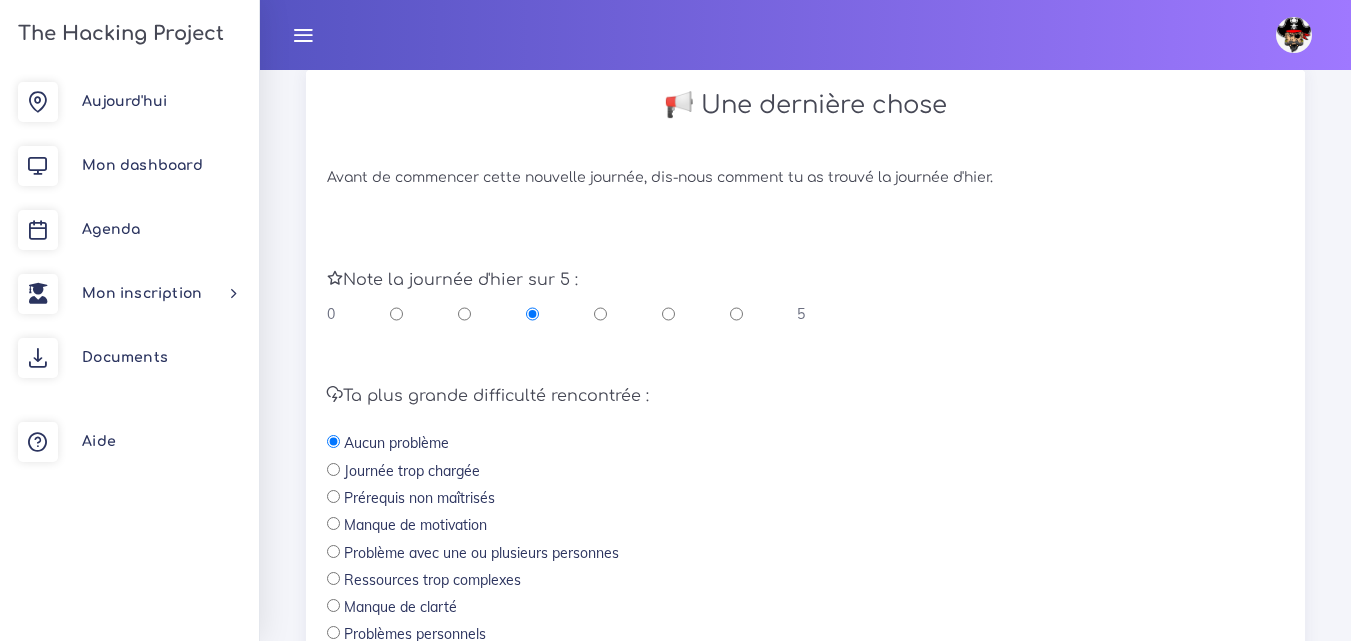 scroll, scrollTop: 600, scrollLeft: 0, axis: vertical 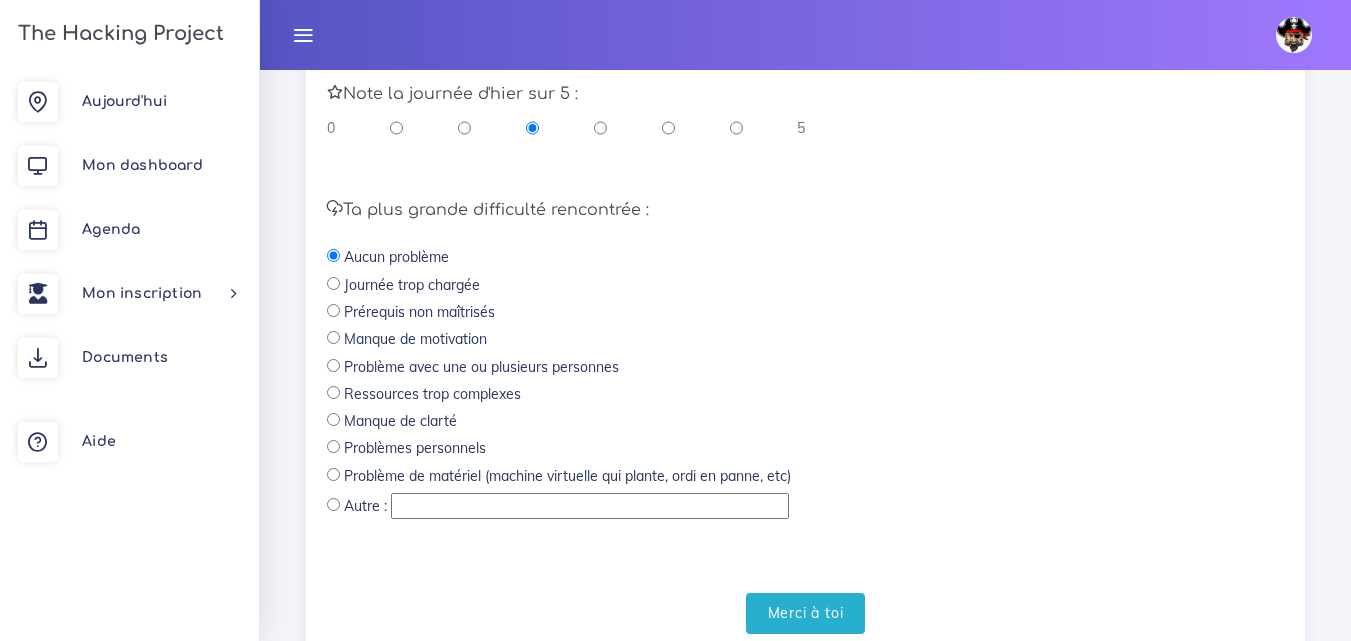 click at bounding box center (736, 128) 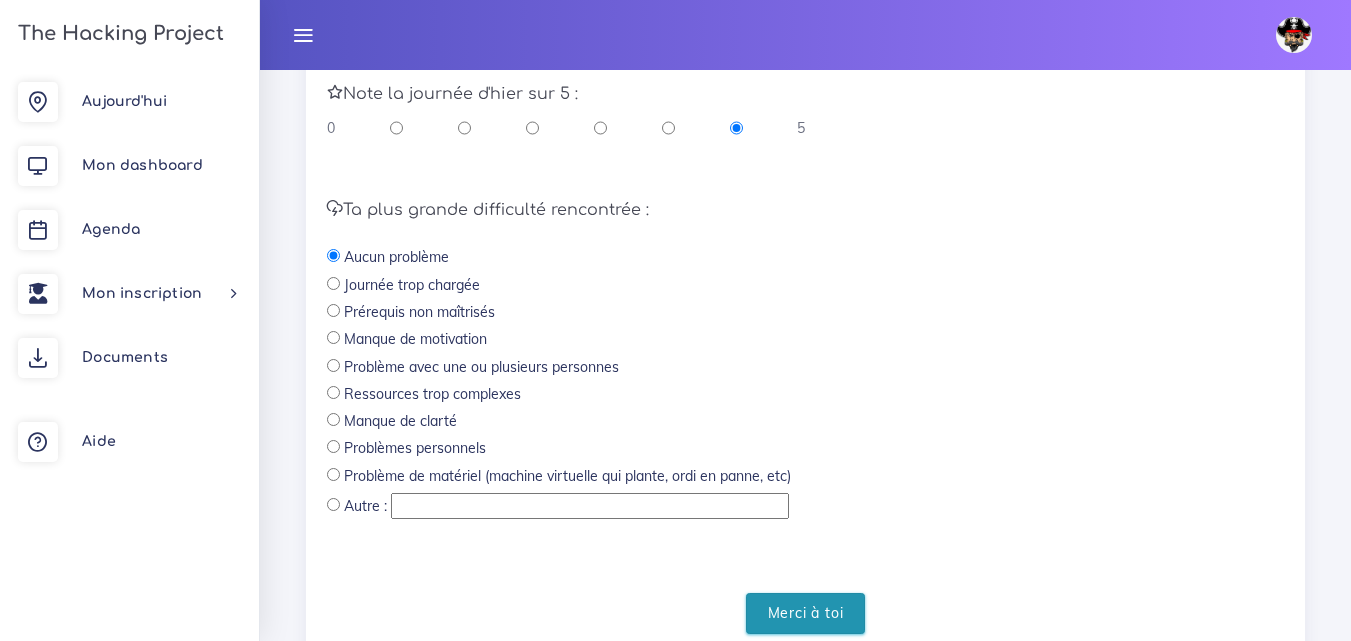 click on "Merci à toi" at bounding box center (806, 613) 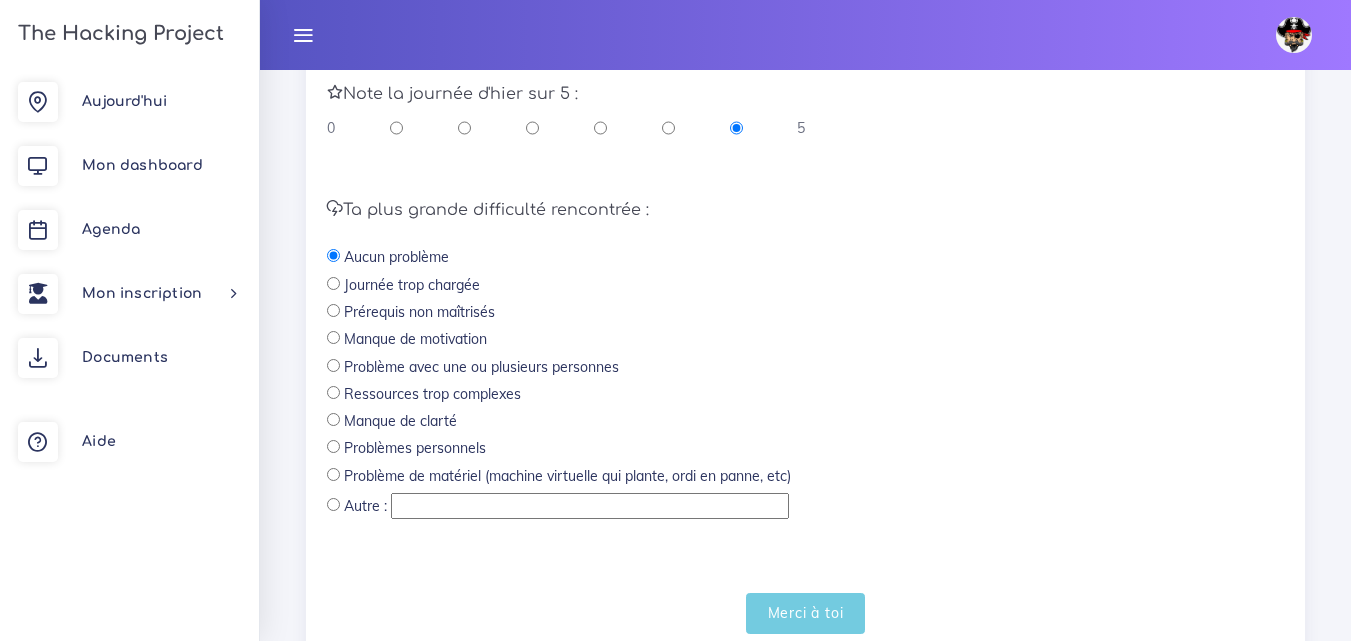 scroll, scrollTop: 155, scrollLeft: 0, axis: vertical 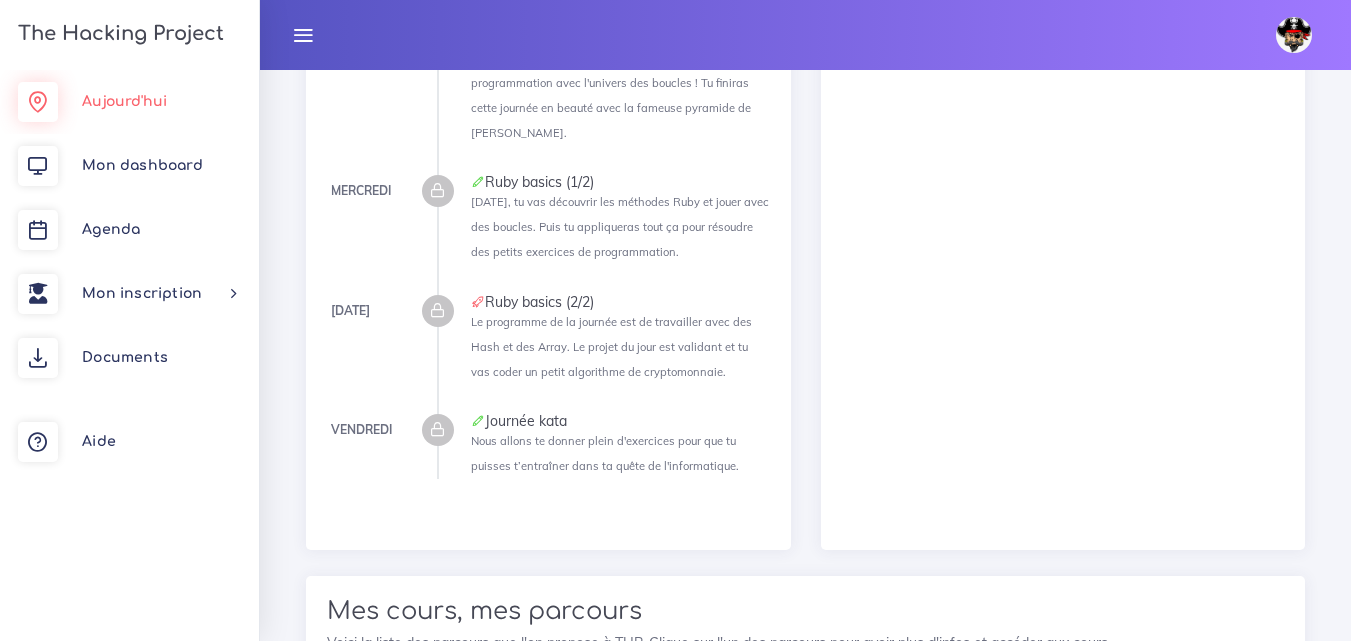 click on "Aujourd'hui" at bounding box center (129, 102) 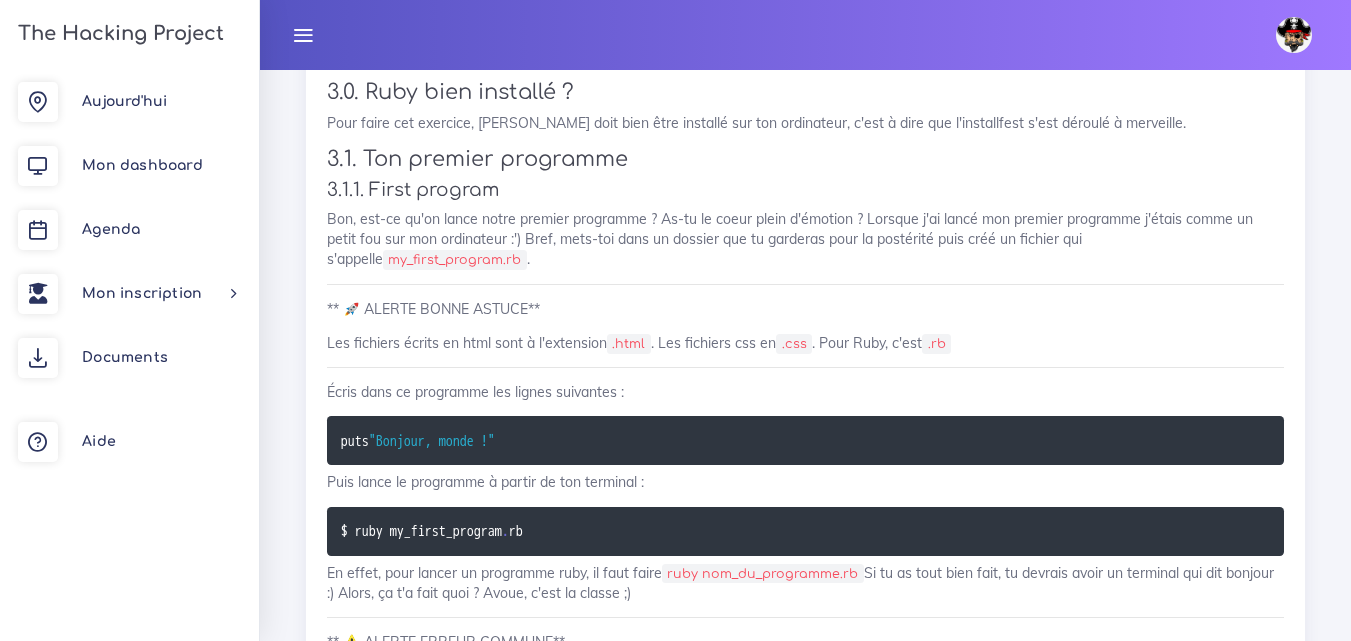 scroll, scrollTop: 17900, scrollLeft: 0, axis: vertical 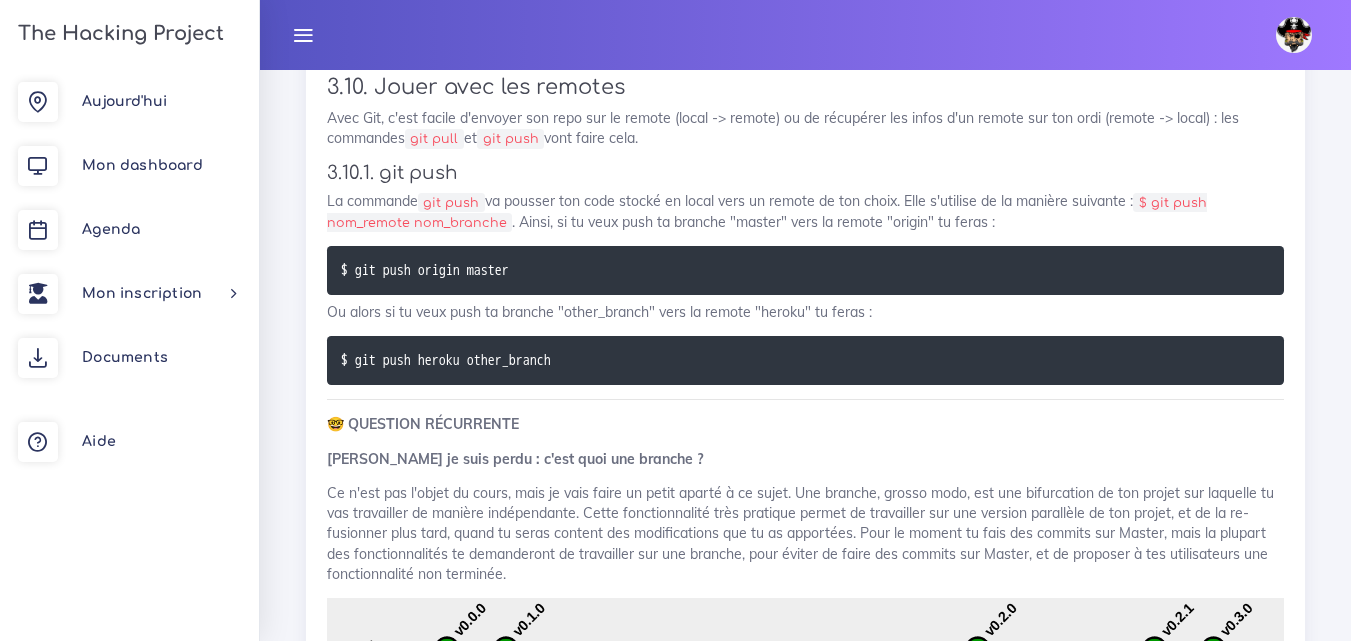 click on "Dashboard
Semaine d'introduction
Introduction au code
Ruby
Introduction au code
Ruby
Tu vas découvrir Ruby, et faire des projets avec tes co-moussaillons :)
Lundi
Ruby
Tu vas découvrir Ruby, et faire des projets avec tes co-moussaillons :)
Mardi
Itsa me, Mario !
Tu iras un peu plus loin dans les bases de la programmation avec l'univers des boucles ! Tu finiras cette journée en beauté avec la fameuse pyramide de Mario.
Mercredi
Ruby basics (1/2)
Aujourd'hui, tu vas découvrir les méthodes Ruby et jouer avec des boucles. Puis tu appliqueras tout ça pour résoudre des petits exercices de programmation.
Jeudi
Ruby basics (2/2)
Le programme de la journée est de travailler avec des Hash et des Array. Le projet du jour est validant et tu vas coder un petit algorithme de cryptomonnaie." at bounding box center [805, 2553] 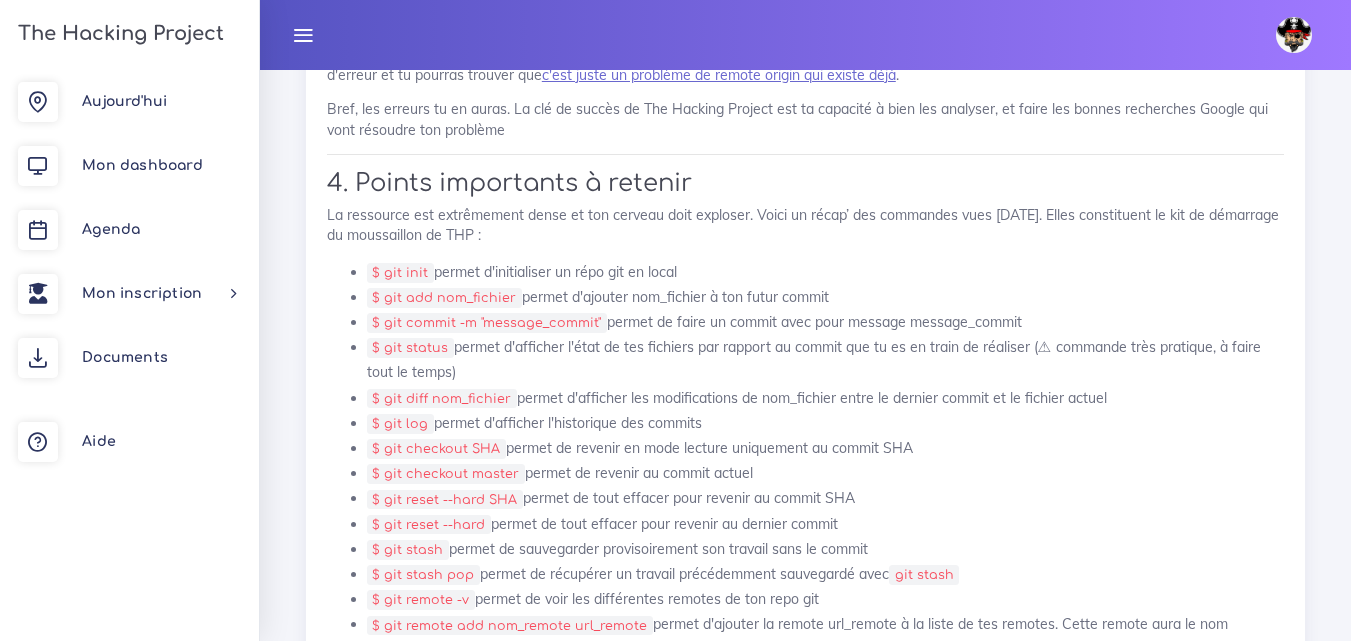 scroll, scrollTop: 13470, scrollLeft: 0, axis: vertical 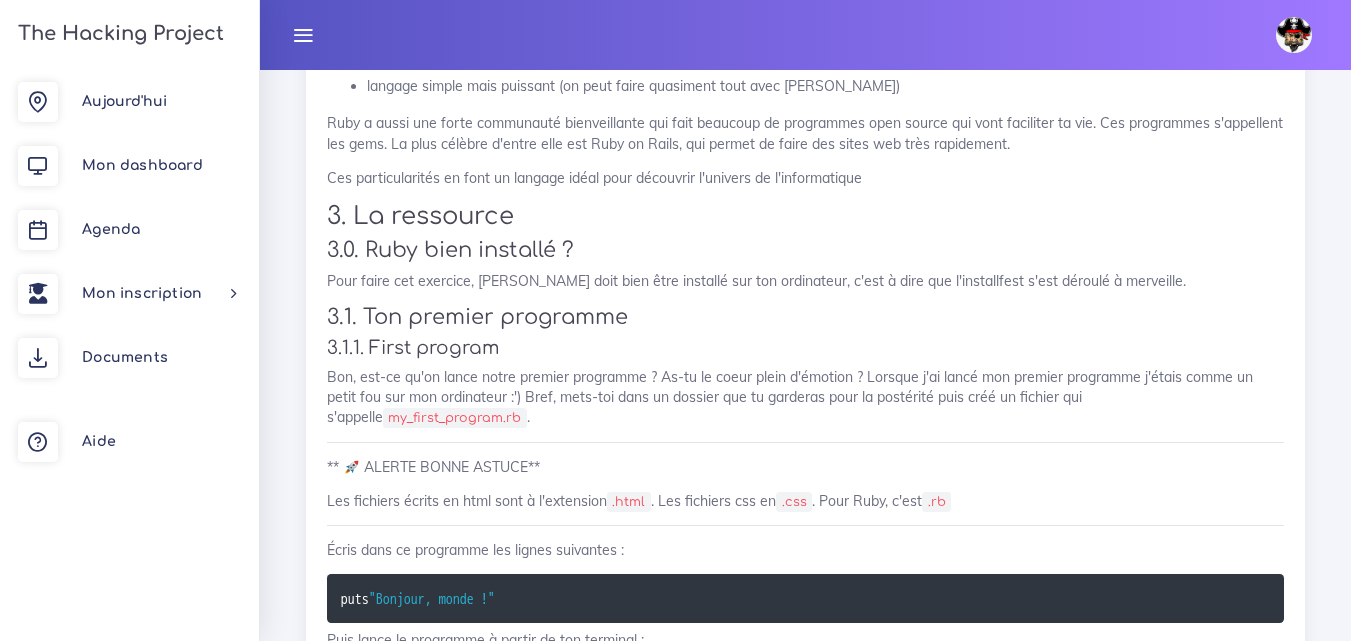 drag, startPoint x: 351, startPoint y: 508, endPoint x: 549, endPoint y: 505, distance: 198.02272 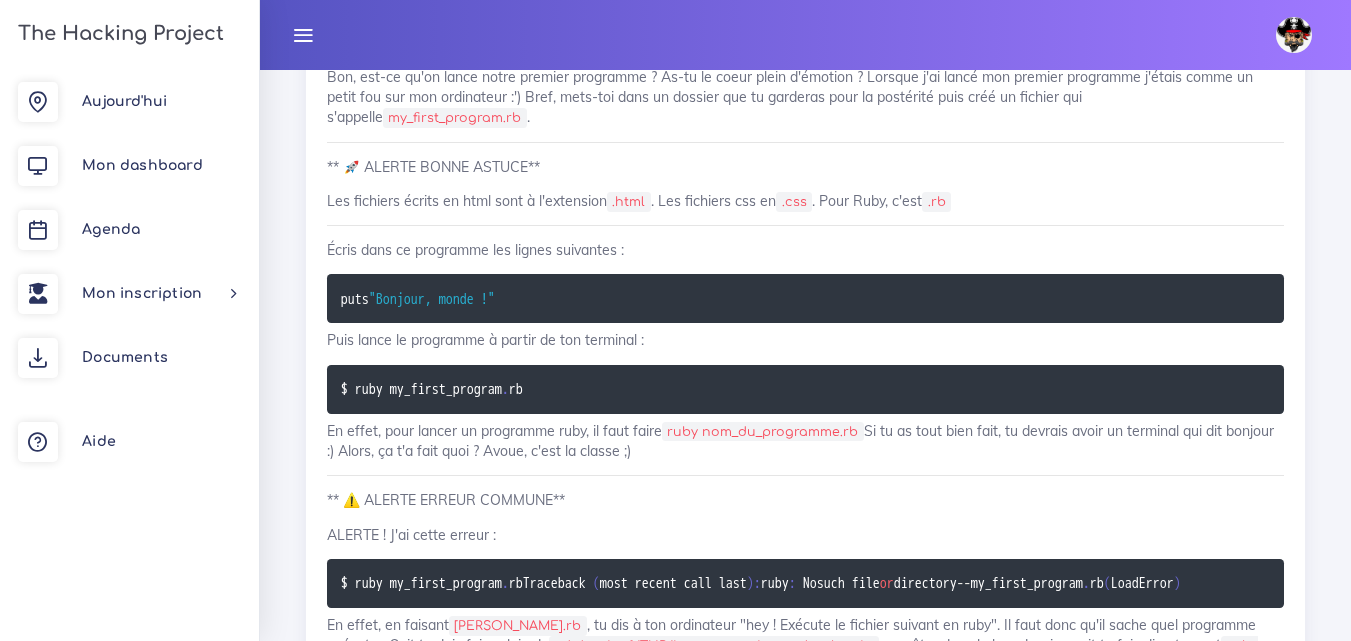 scroll, scrollTop: 18042, scrollLeft: 0, axis: vertical 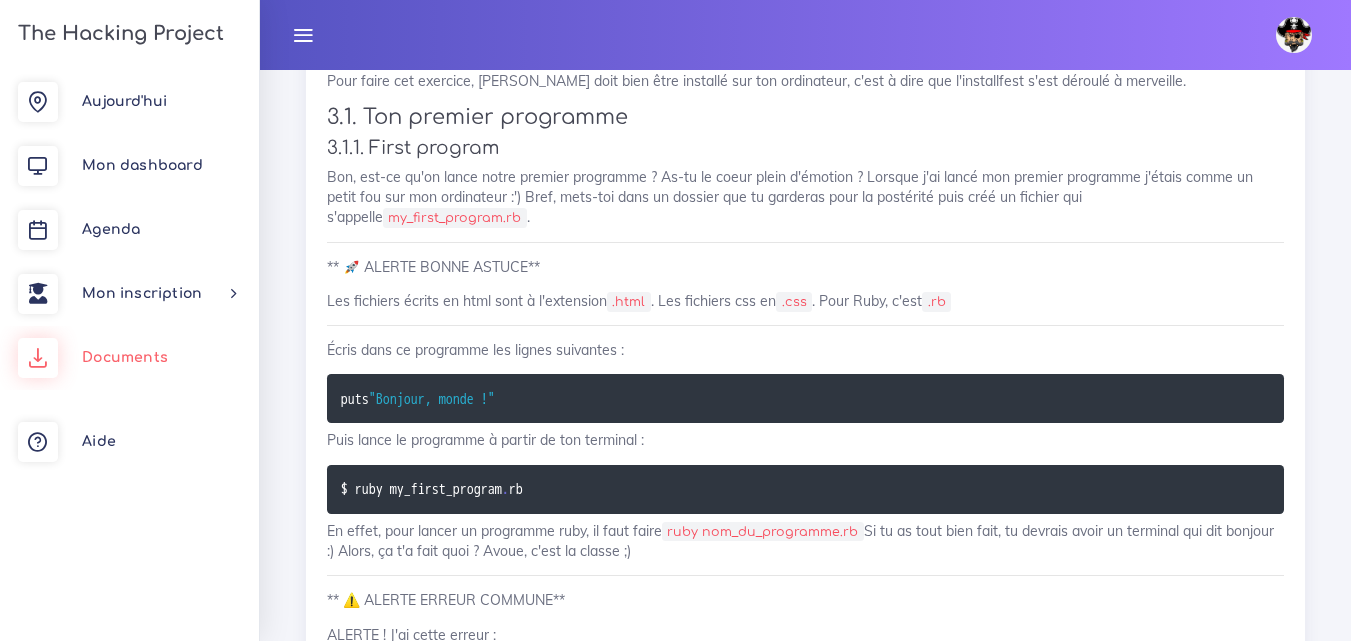 click on "Documents" at bounding box center [129, 358] 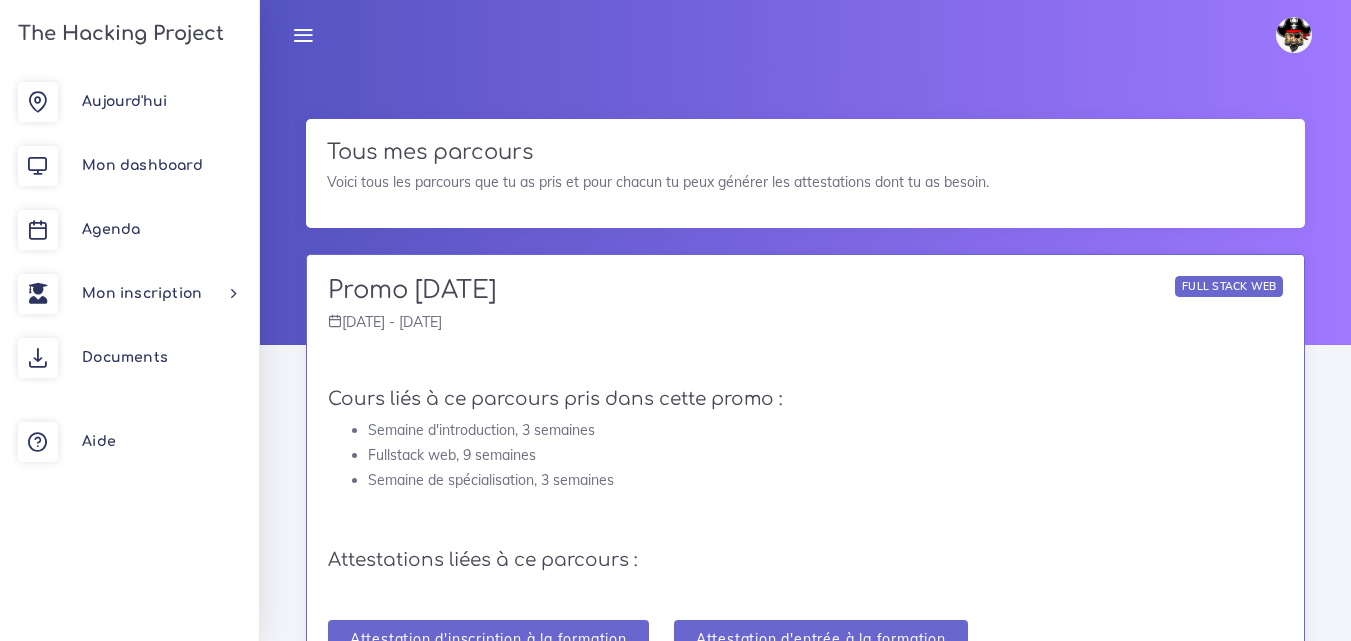 scroll, scrollTop: 0, scrollLeft: 0, axis: both 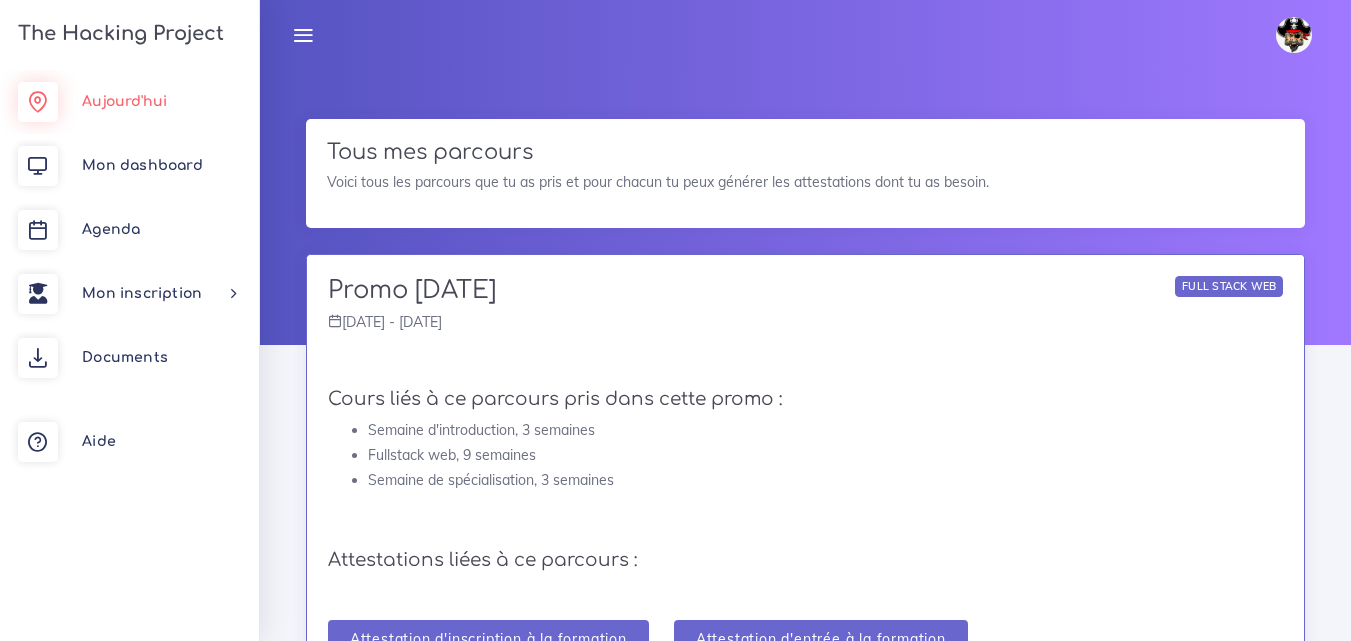 click on "Aujourd'hui" at bounding box center (129, 102) 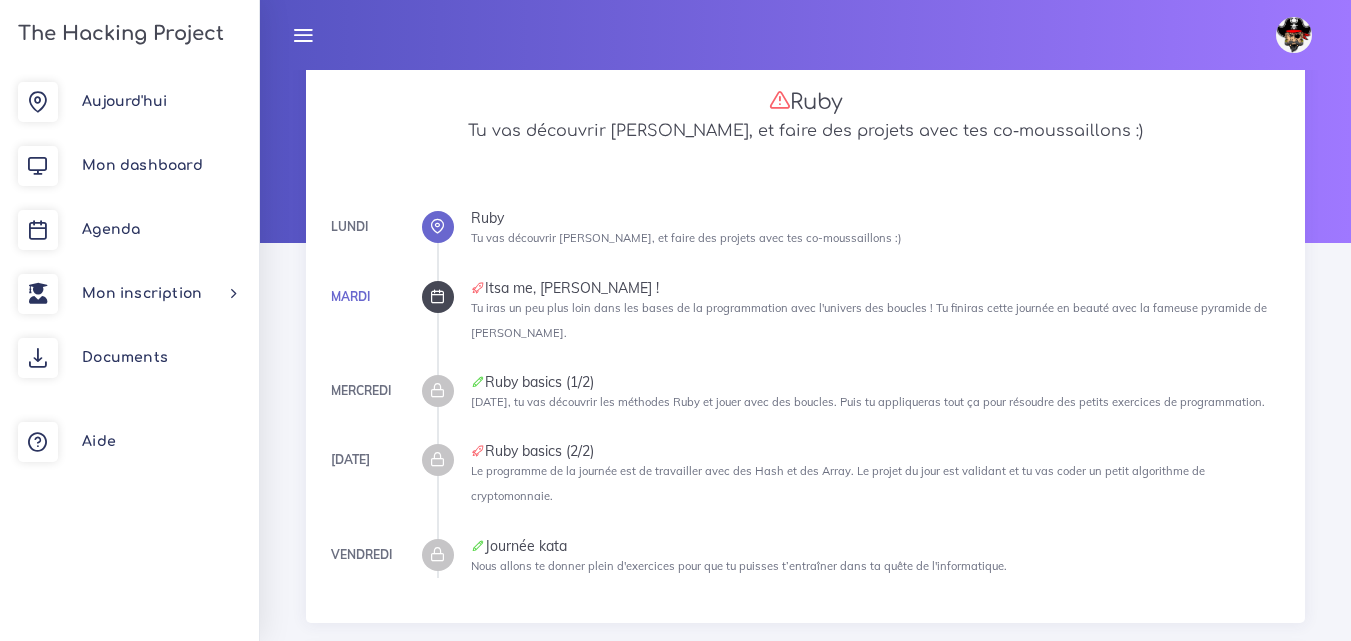 scroll, scrollTop: 200, scrollLeft: 0, axis: vertical 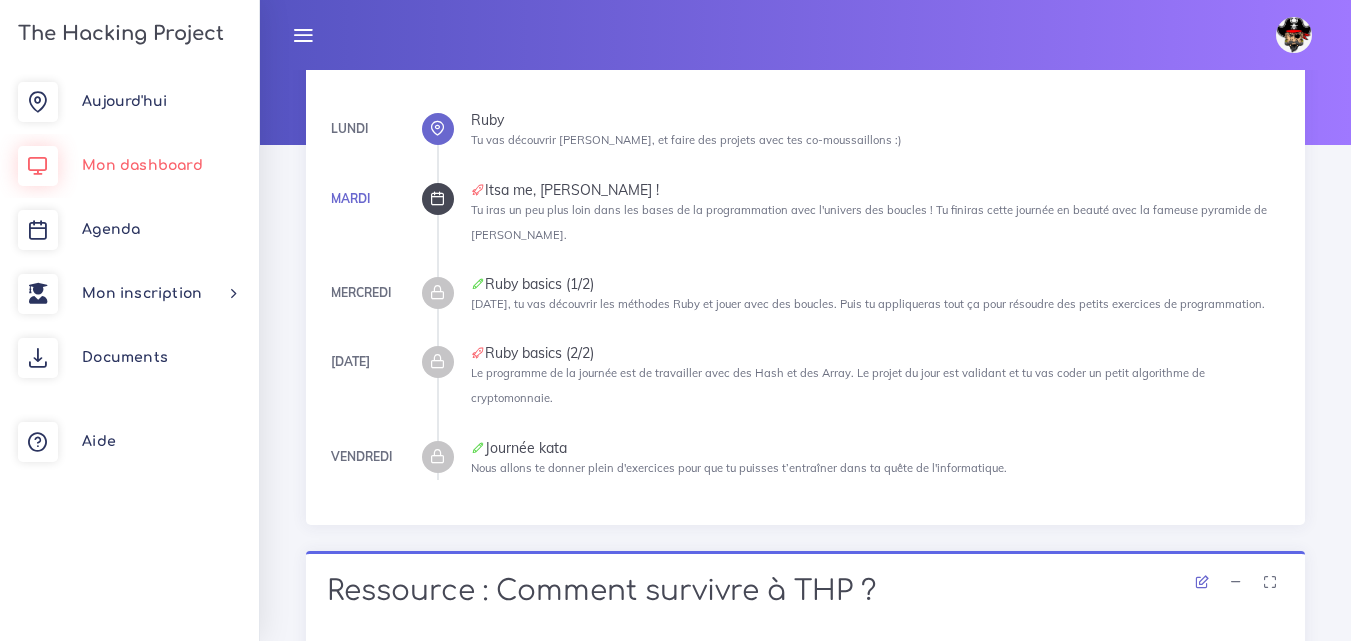 click on "Mon dashboard" at bounding box center [142, 165] 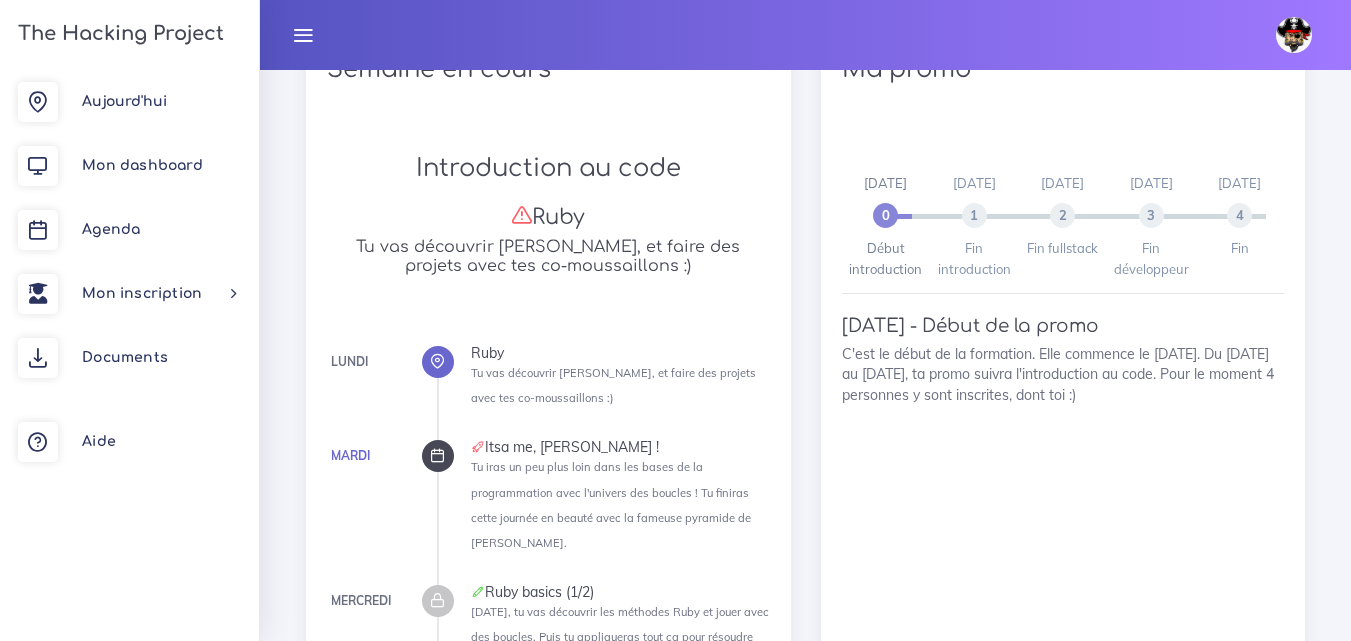 scroll, scrollTop: 1300, scrollLeft: 0, axis: vertical 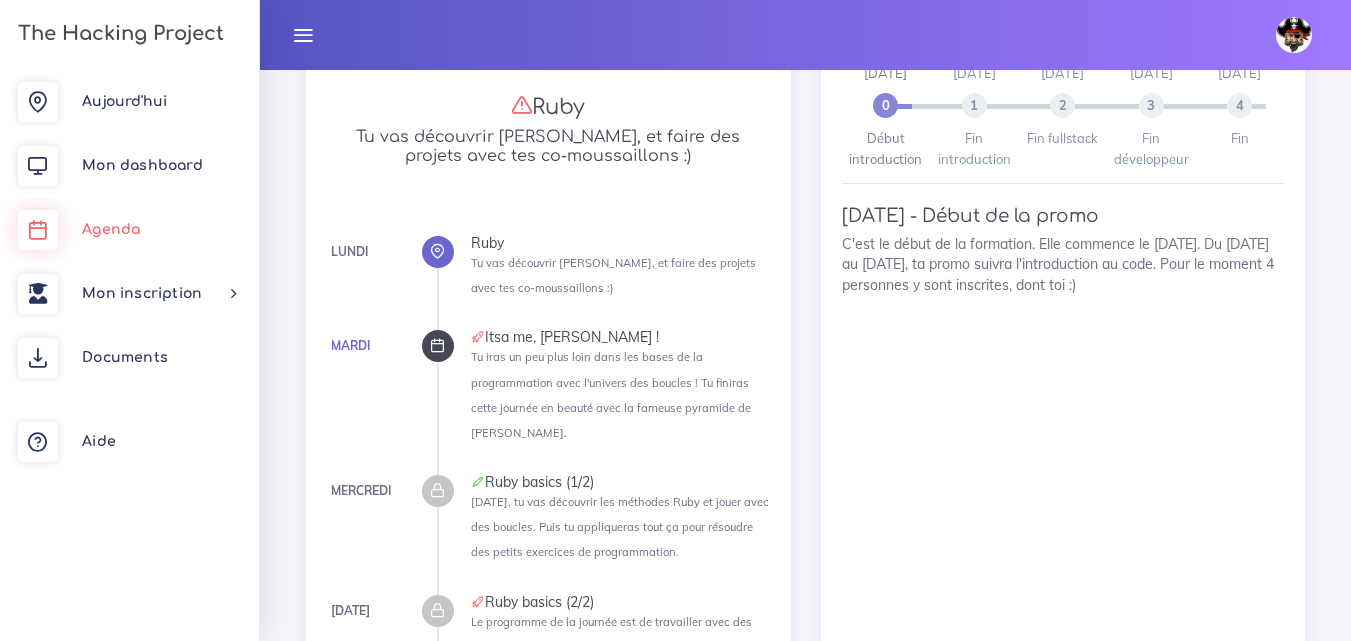 click on "Agenda" at bounding box center (129, 230) 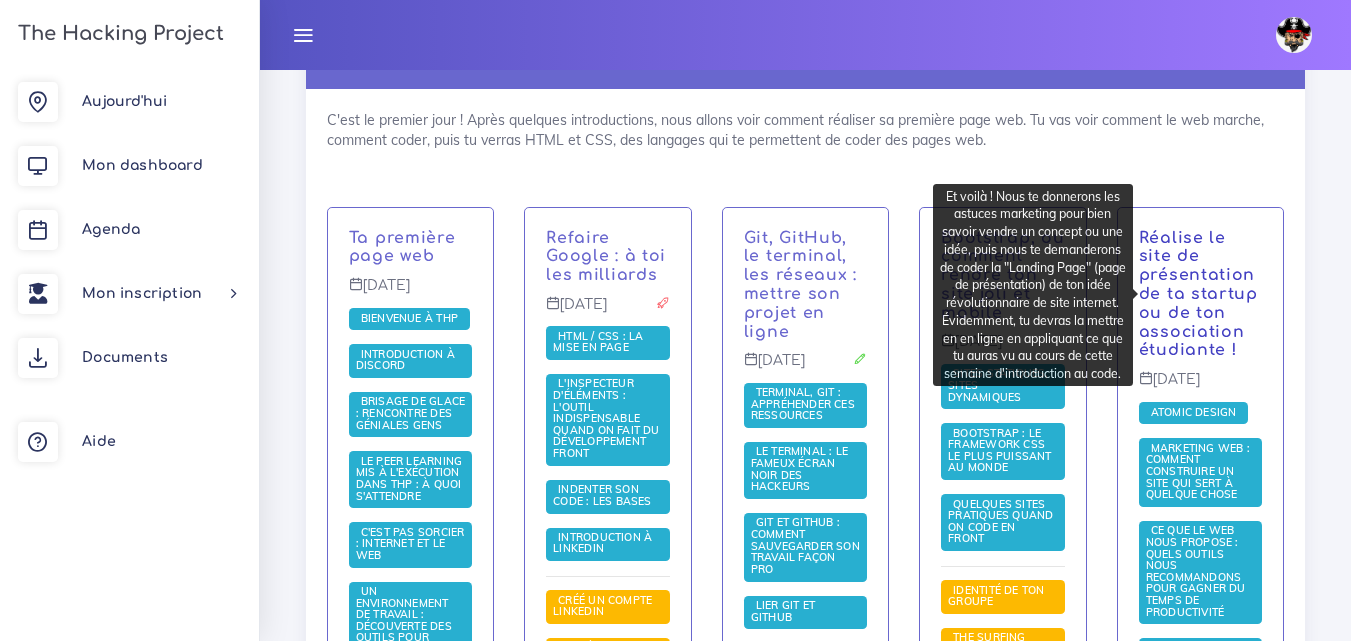 scroll, scrollTop: 500, scrollLeft: 0, axis: vertical 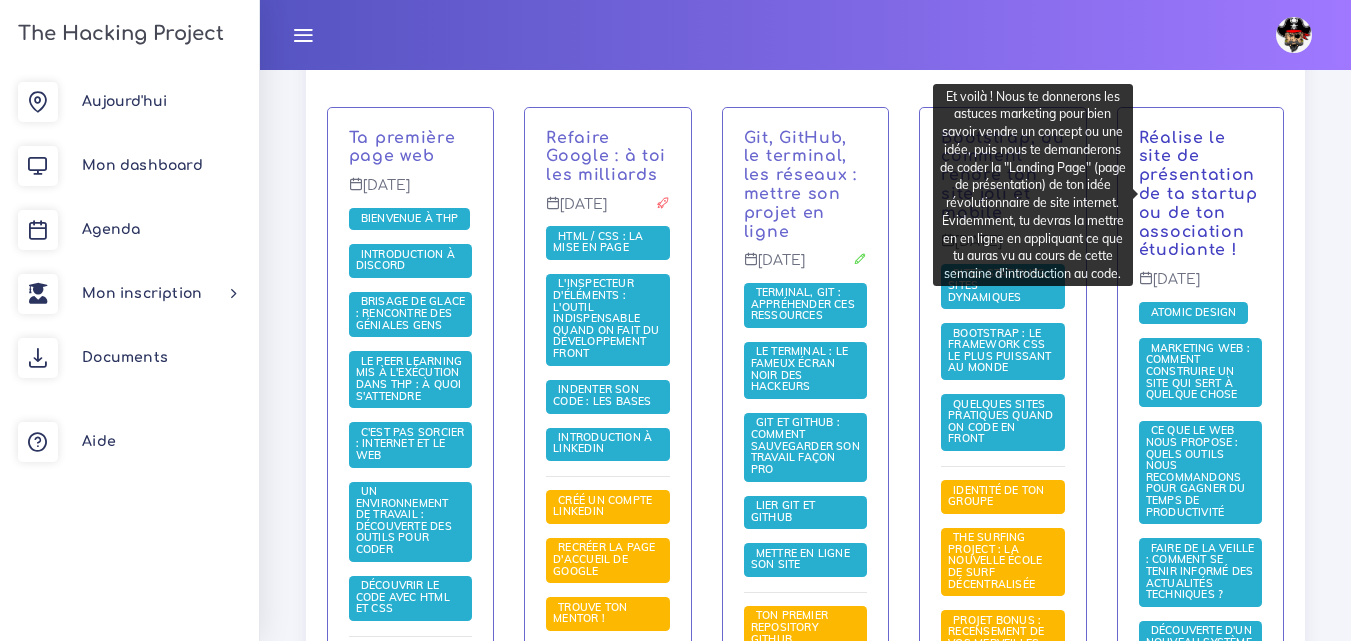 click on "Réalise le site de présentation de ta startup ou de ton association étudiante !" at bounding box center (1198, 194) 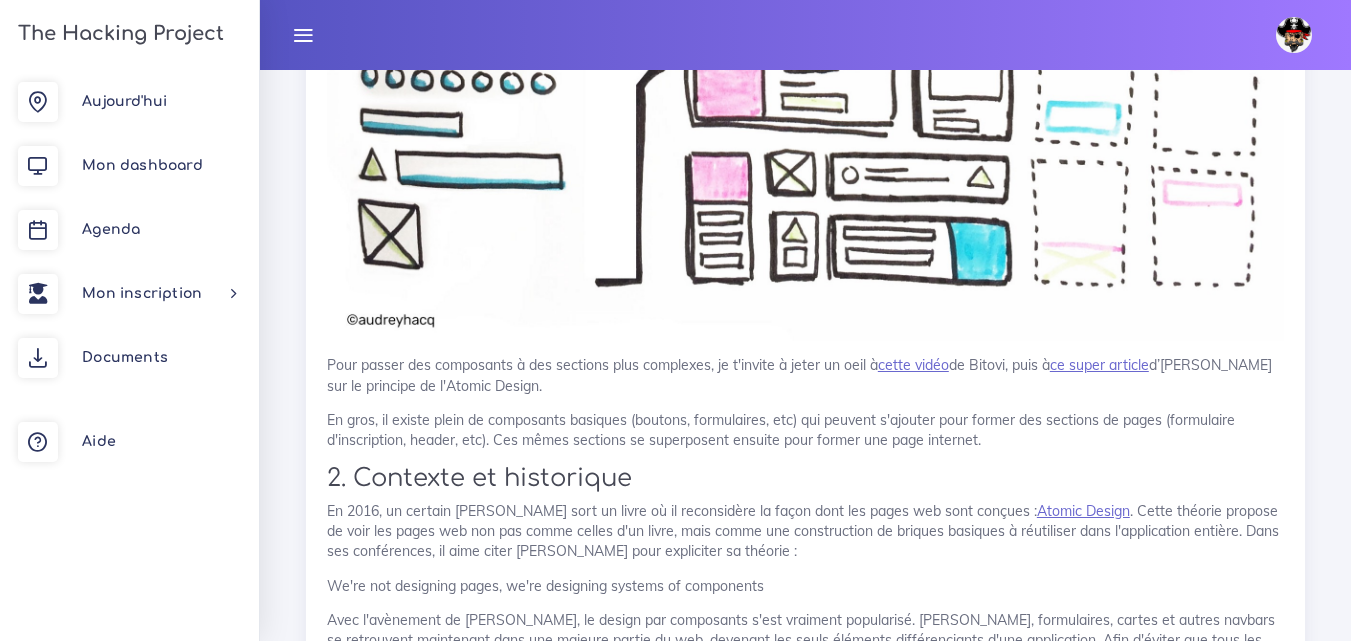 scroll, scrollTop: 1900, scrollLeft: 0, axis: vertical 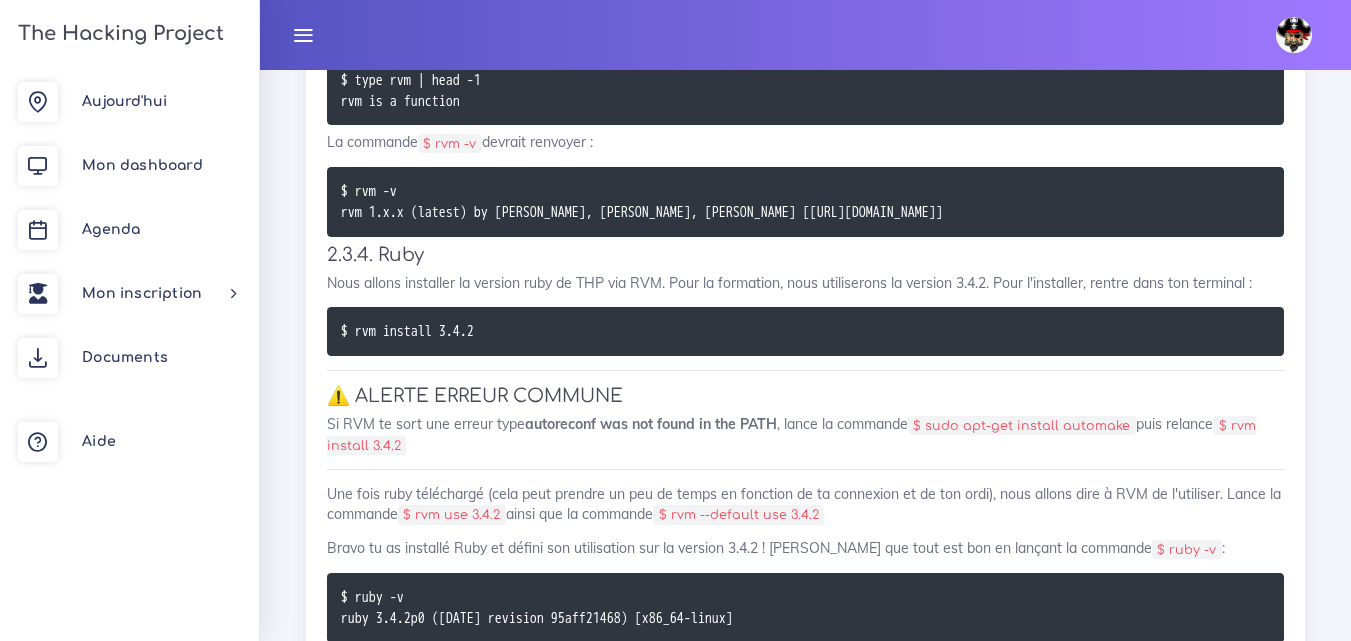 click on "Dashboard
Semaine d'introduction
Semaine d'introduction au code
Réalise le site de présentation de ta startup ou de ton association étudiante !
Semaine d'introduction au code
Réalise le site de présentation de ta startup ou de ton association étudiante !
Et voilà ! Nous te donnerons les astuces marketing pour bien savoir vendre un concept ou une idée, puis nous te demanderons de coder la "Landing Page" (page de présentation) de ton idée révolutionnaire de site internet. Évidemment, tu devras la mettre en en ligne en appliquant ce que tu auras vu au cours de cette semaine d'introduction au code.
[DATE]
Ta première page web
C'est le premier jour ! Après quelques introductions, nous allons voir comment réaliser sa première page web. Tu vas voir comment le web marche, comment coder, puis tu verras HTML et CSS, des langages qui te permettent de coder des pages web." at bounding box center [805, -5176] 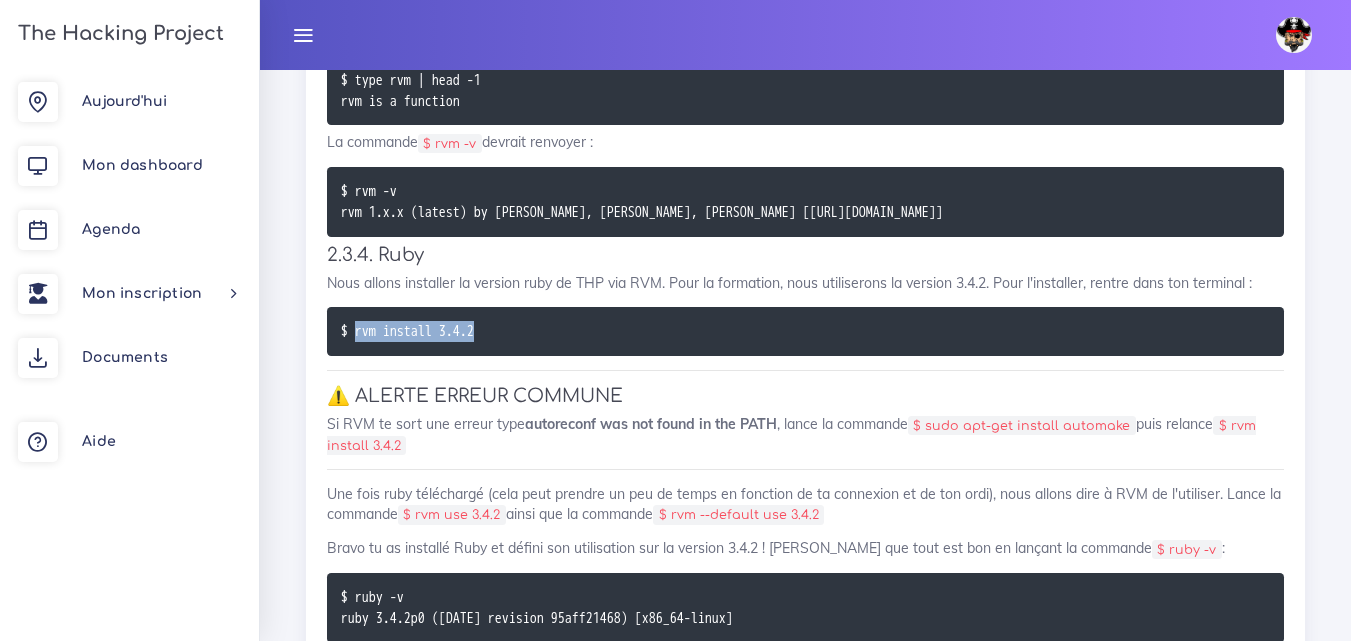 drag, startPoint x: 358, startPoint y: 342, endPoint x: 502, endPoint y: 333, distance: 144.28098 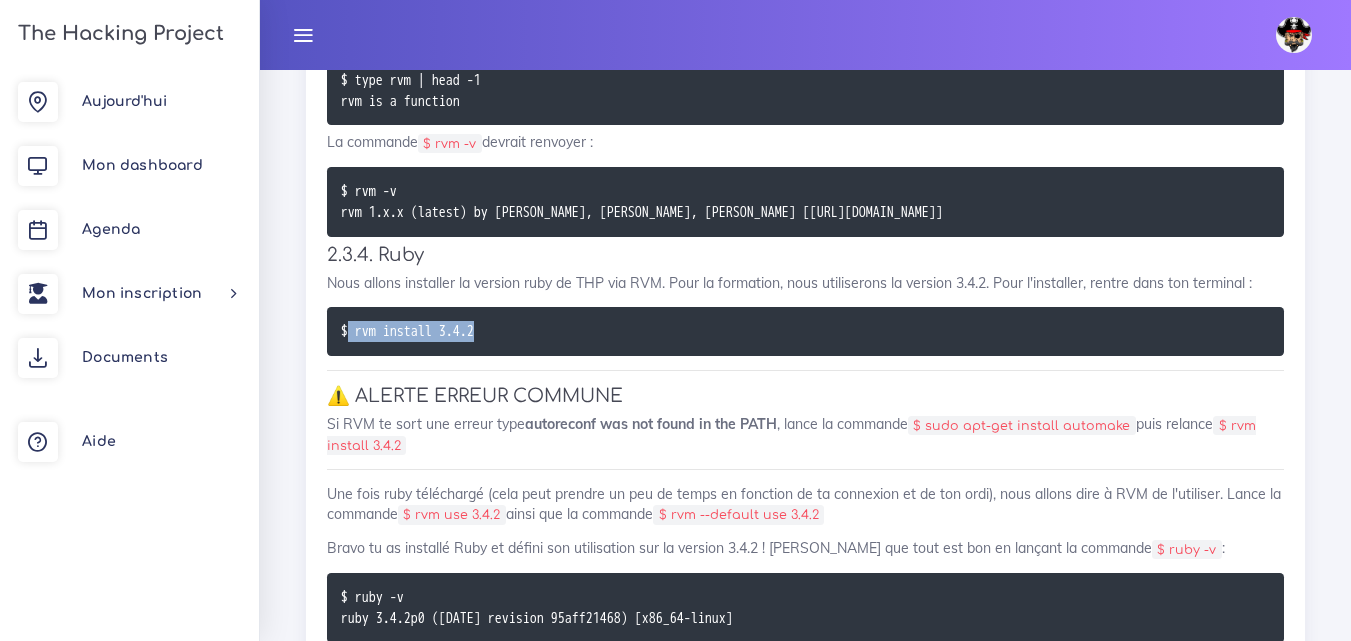 drag, startPoint x: 357, startPoint y: 344, endPoint x: 485, endPoint y: 330, distance: 128.76335 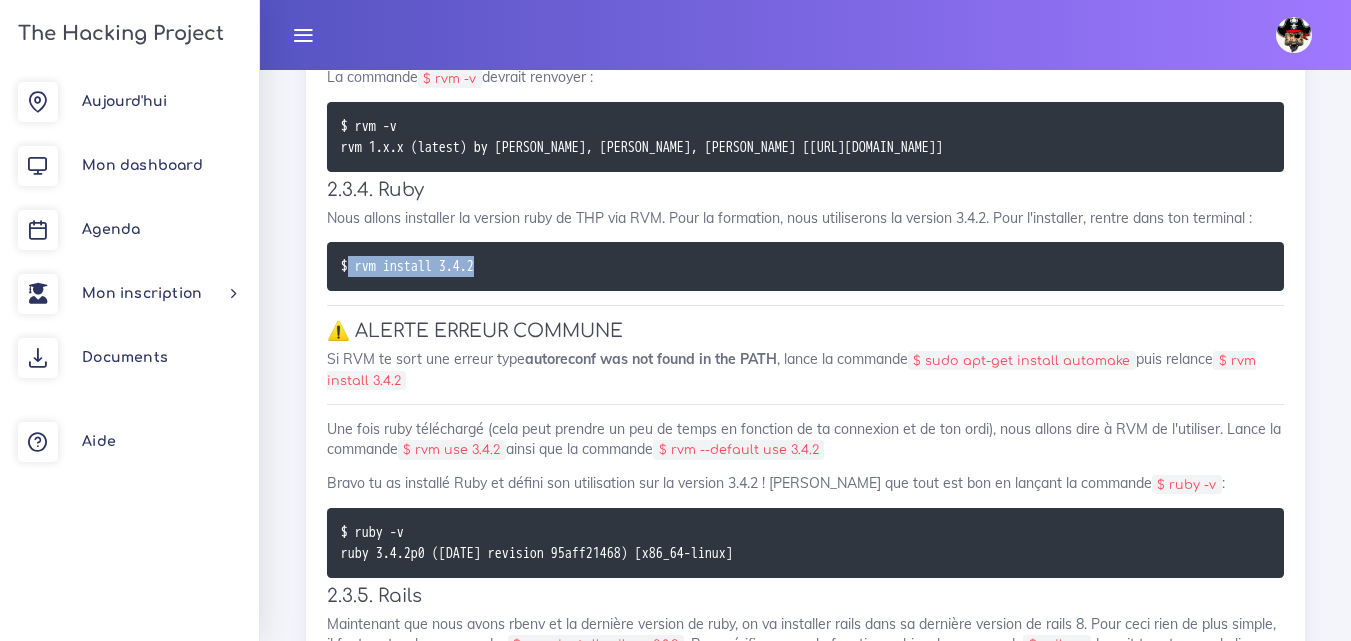 scroll, scrollTop: 21937, scrollLeft: 0, axis: vertical 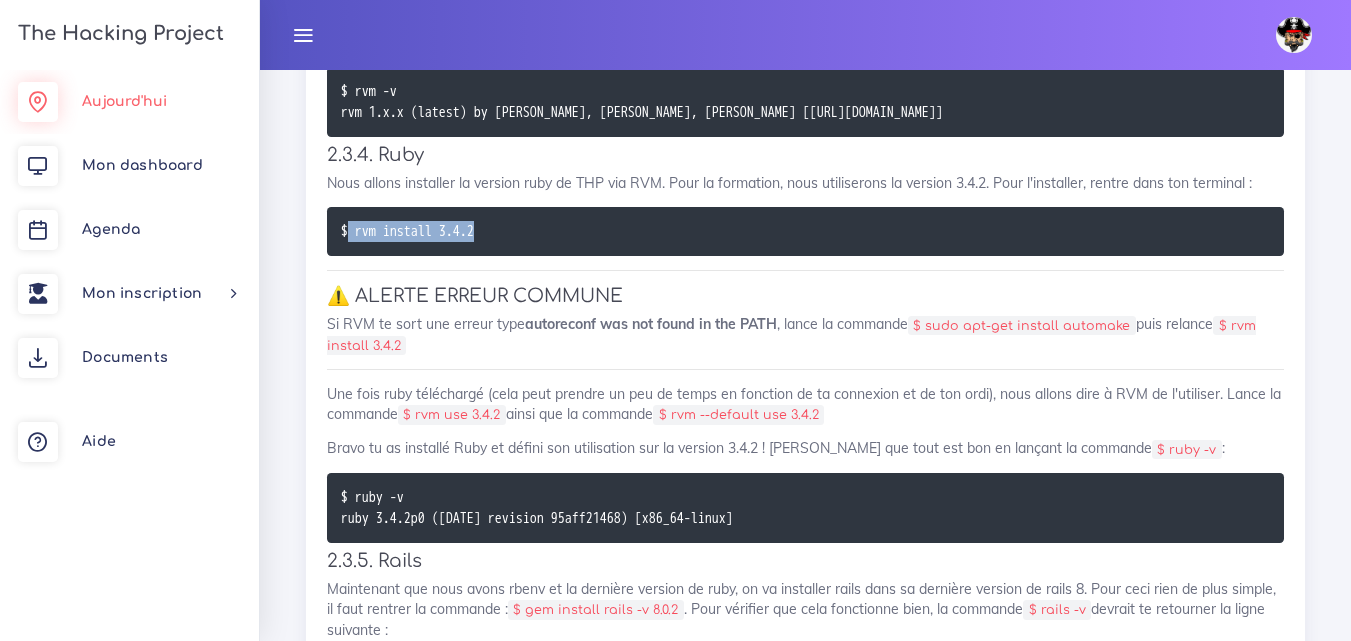 click on "Aujourd'hui" at bounding box center (129, 102) 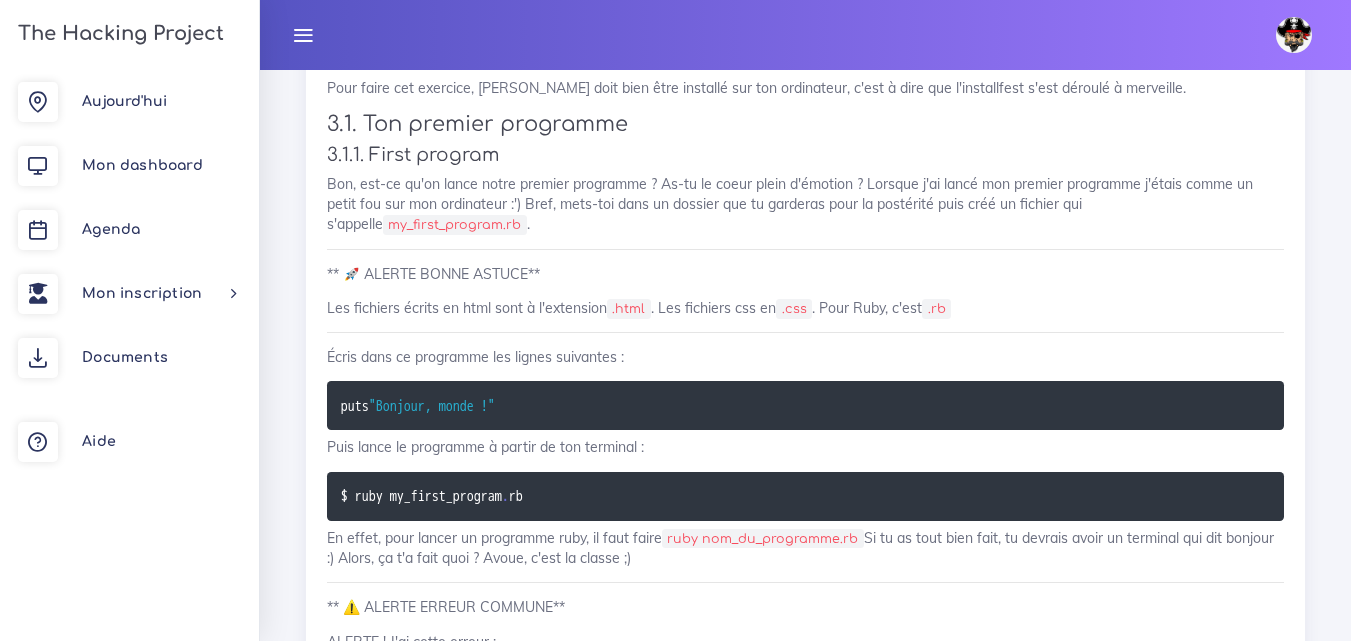 scroll, scrollTop: 18000, scrollLeft: 0, axis: vertical 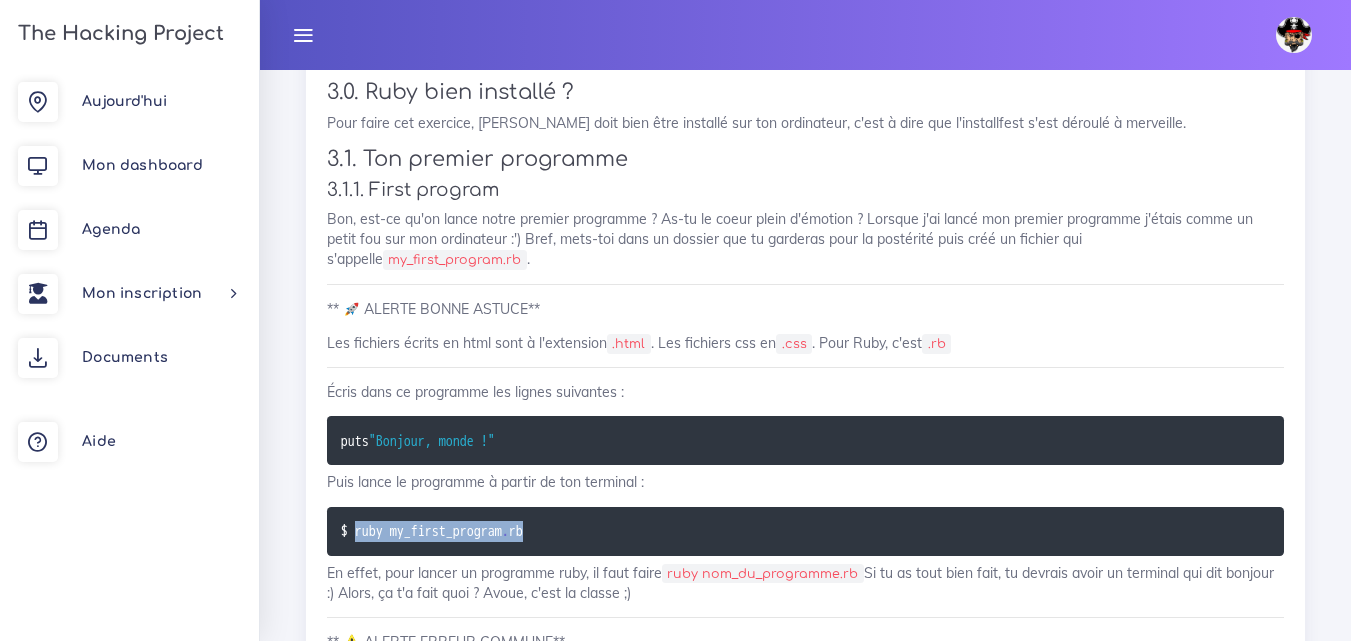 drag, startPoint x: 356, startPoint y: 348, endPoint x: 563, endPoint y: 338, distance: 207.24141 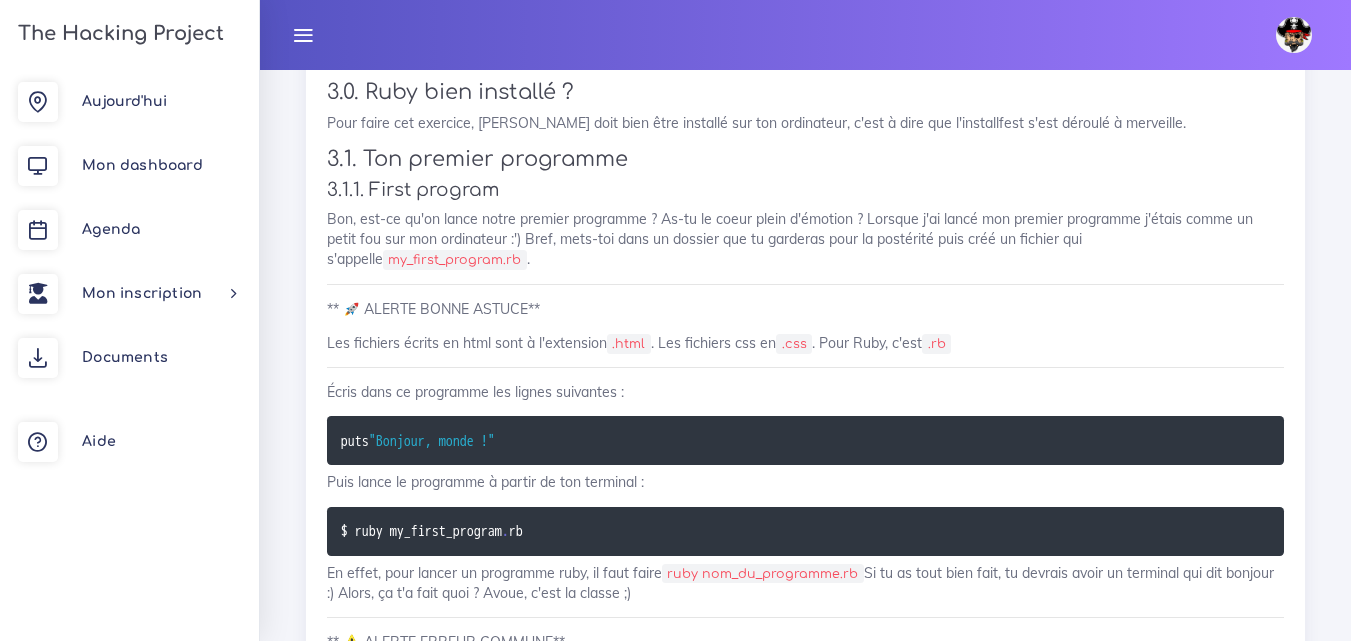 click on "Écris dans ce programme les lignes suivantes :" at bounding box center (805, 392) 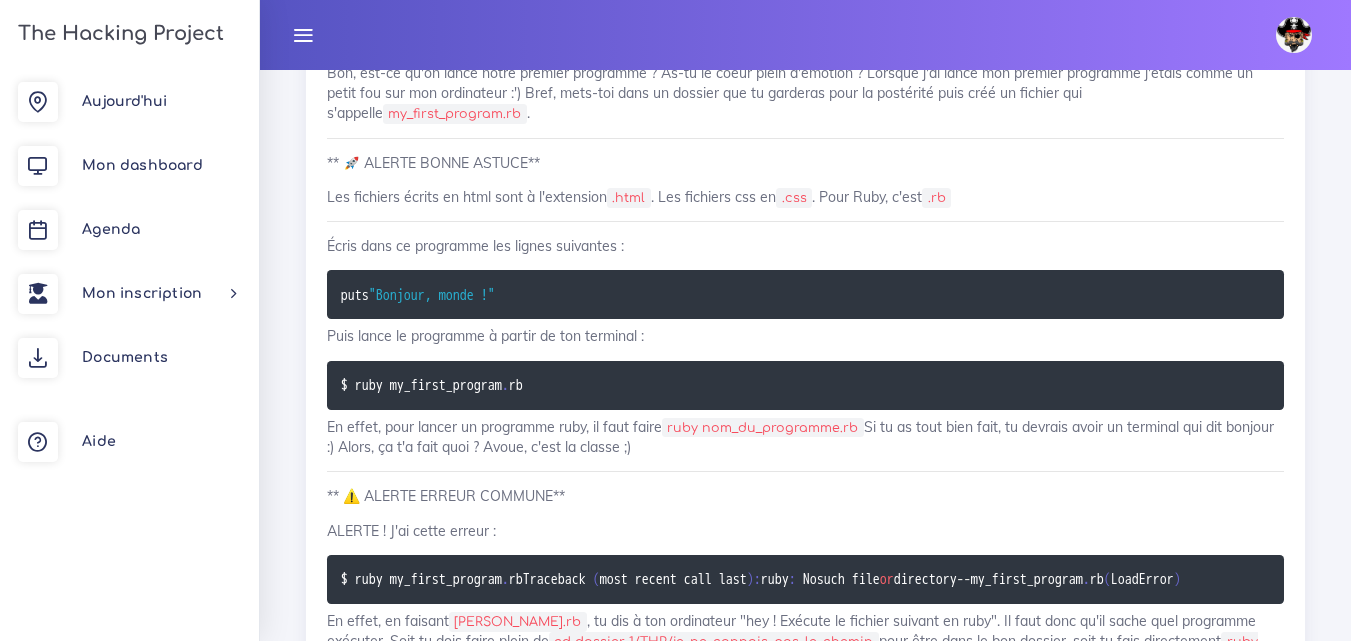 scroll, scrollTop: 18100, scrollLeft: 0, axis: vertical 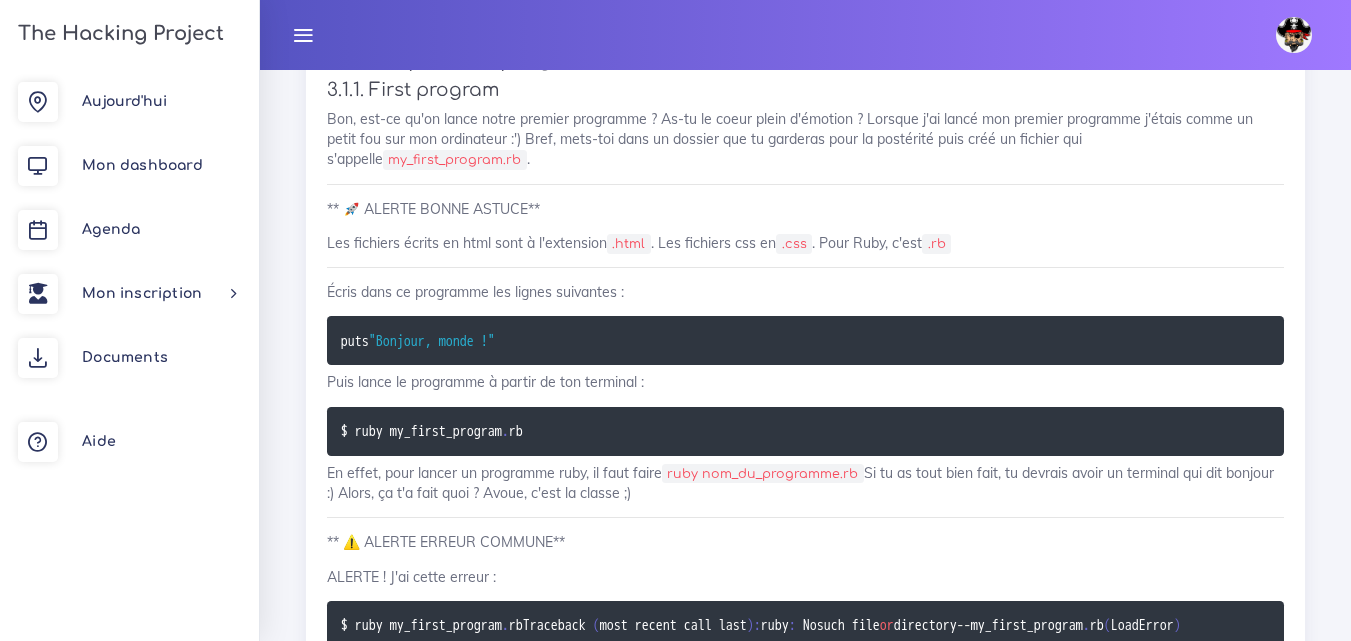 drag, startPoint x: 1230, startPoint y: 403, endPoint x: 1127, endPoint y: 357, distance: 112.805145 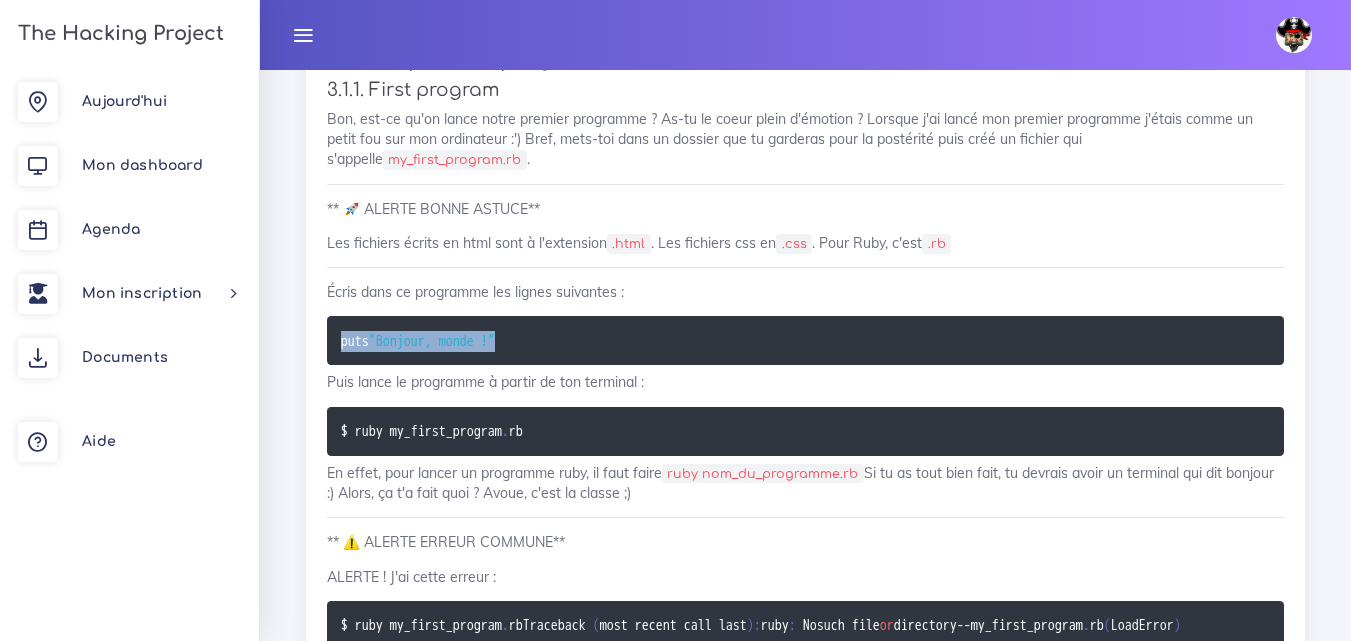 drag, startPoint x: 339, startPoint y: 153, endPoint x: 532, endPoint y: 151, distance: 193.01036 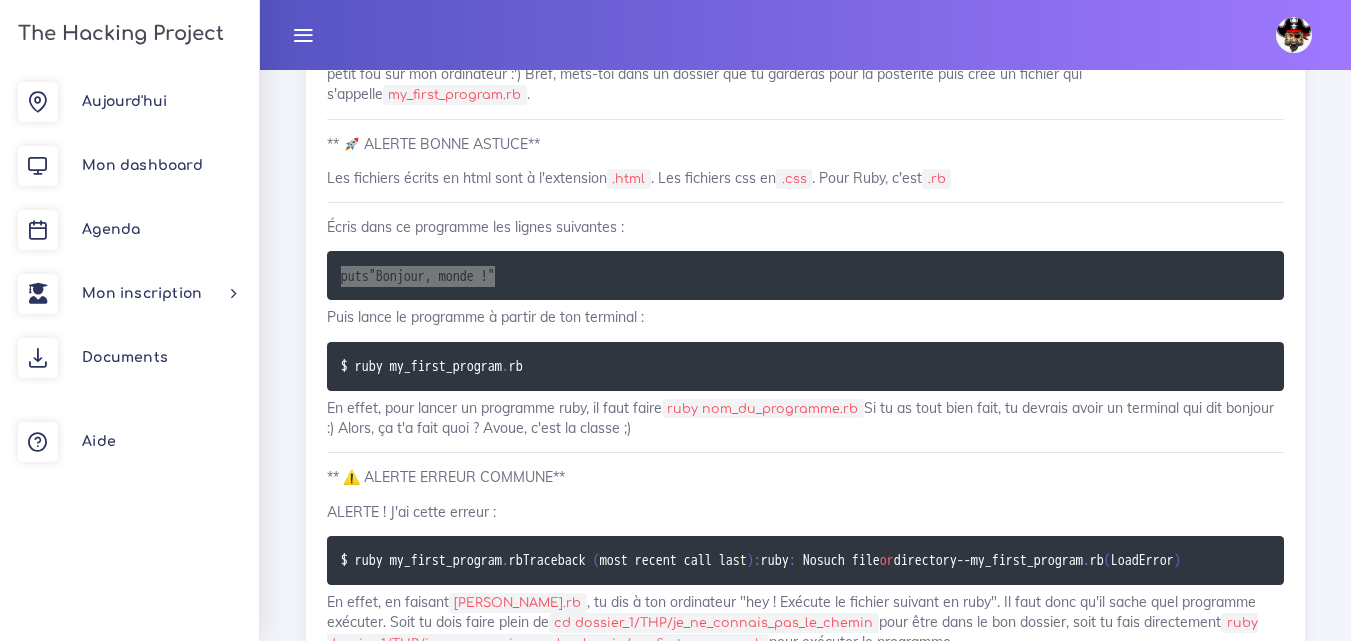 scroll, scrollTop: 18200, scrollLeft: 0, axis: vertical 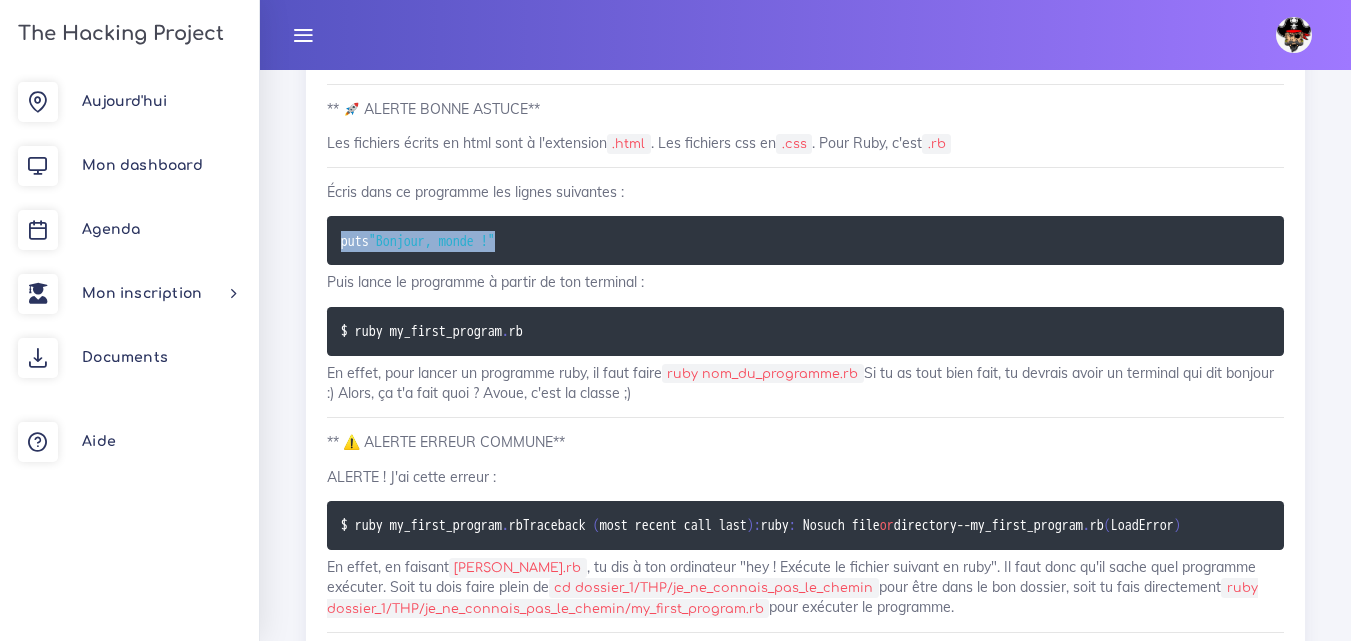 click on "Découverte de la programmation avec Ruby
Et bien c'est parti, on commence la programmation ! Nous allons voir les concepts de base quand on programme.
1. Introduction
Dans cette ressource, nous allons te montrer les bases de la programmation avec Ruby. Tu verras comment créer un programme, comment déclarer tes premières variables, et quelques types de données de base. À la fin tu auras les armes pour attaquer les programmes d'aujourd'hui.
Ce qui est amusant (ou pas), c'est qu'en soit, la quantité d'information que tu va avoir sera assez légère, et la façon dont tu joueras avec ces informations te mettra en PLS pour les prochains jours. C'est le principe de l'informatique : c'est pas facile quand on débute, et tout le monde a été grand débutant, surtout toi. Donc ouais ça ne sera pas facile.
2. Contexte et historique
Voici les particularités
il propose des solutions plus faciles à mettre en place
syntaxe agréable
3. La ressource
." at bounding box center (805, -15840) 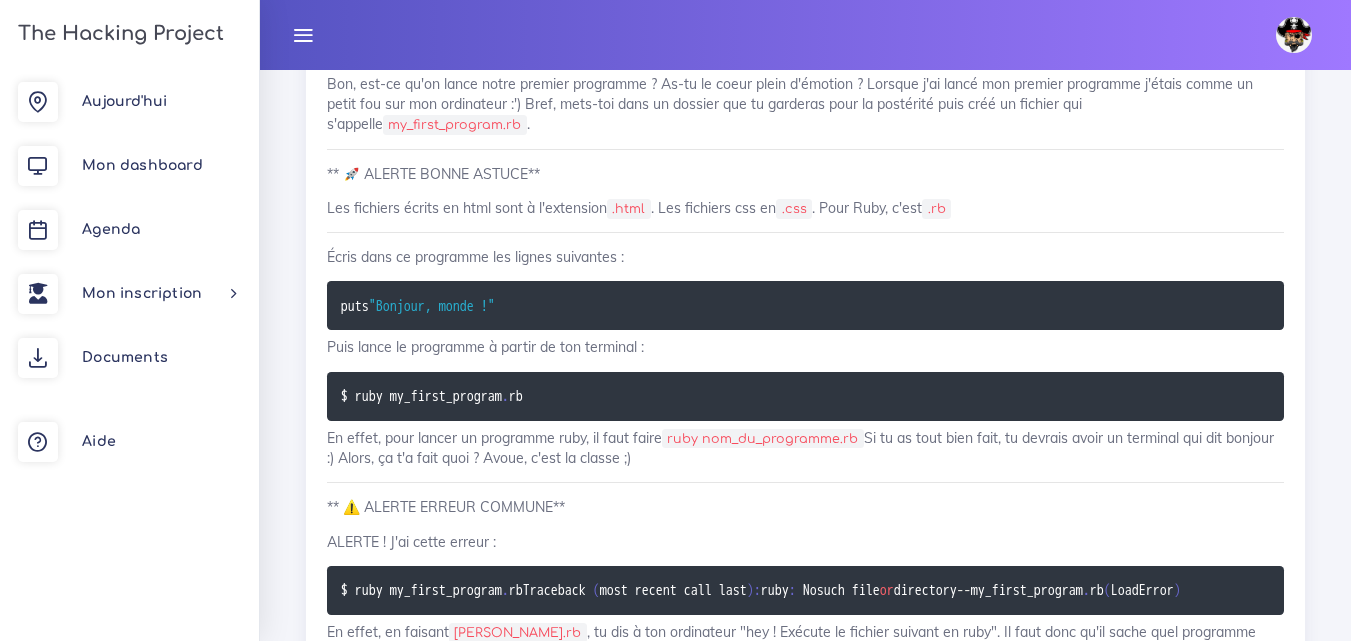 scroll, scrollTop: 18100, scrollLeft: 0, axis: vertical 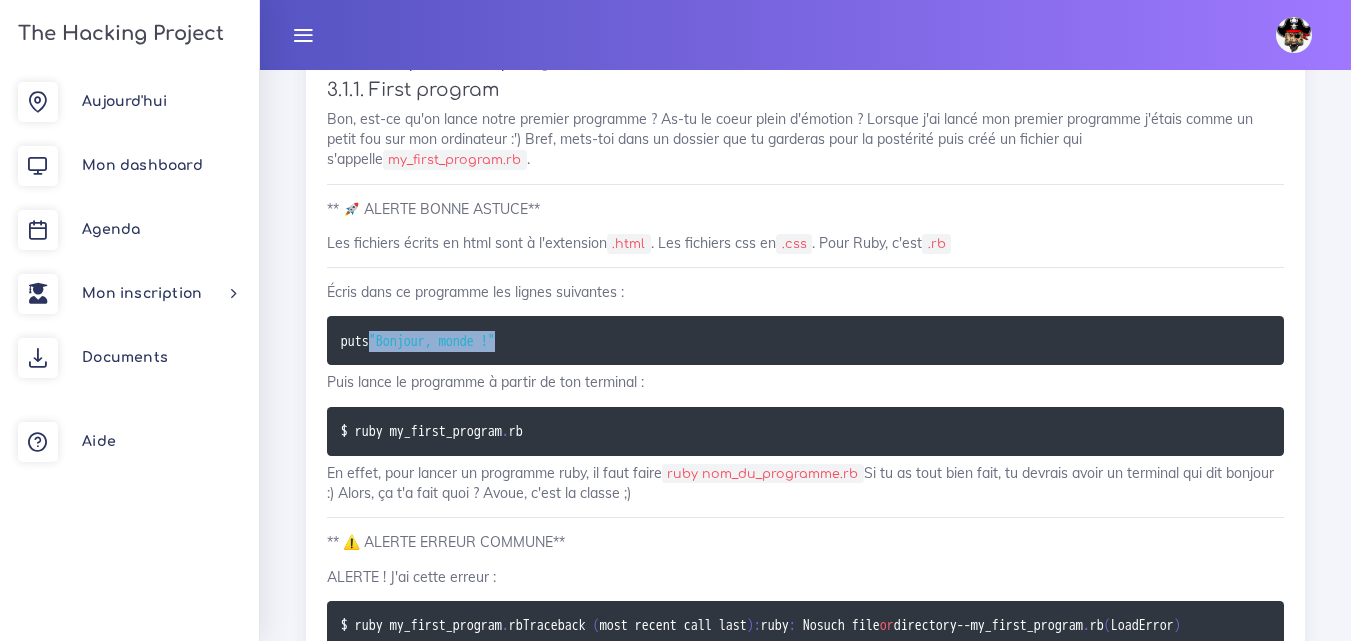 drag, startPoint x: 378, startPoint y: 156, endPoint x: 534, endPoint y: 155, distance: 156.0032 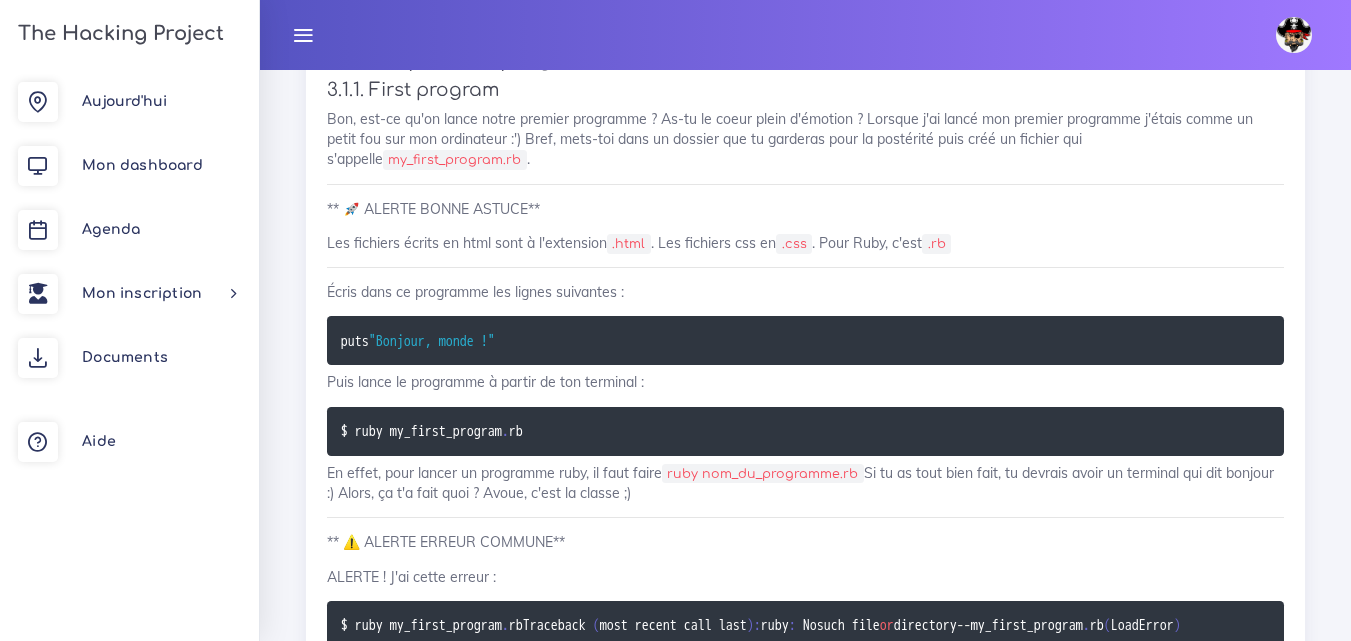 click on "** ⚠️ ALERTE ERREUR COMMUNE**" at bounding box center (805, 542) 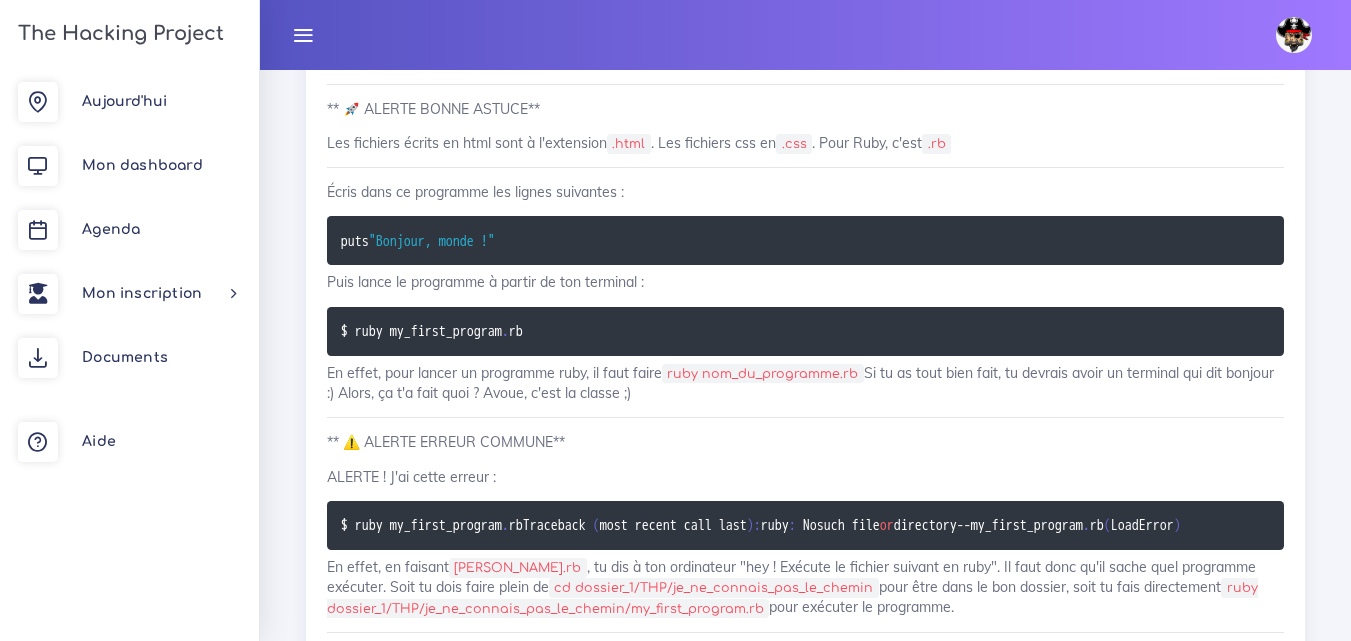 scroll, scrollTop: 18300, scrollLeft: 0, axis: vertical 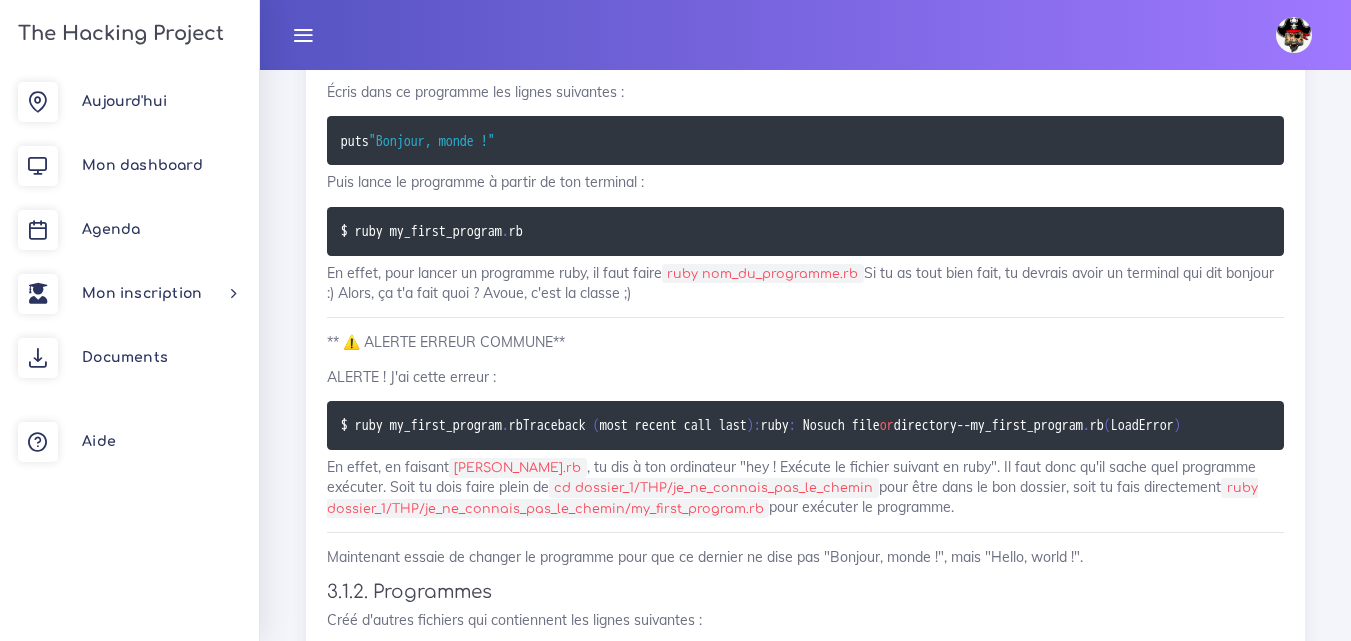click on "Créé d'autres fichiers qui contiennent les lignes suivantes :" at bounding box center [805, 620] 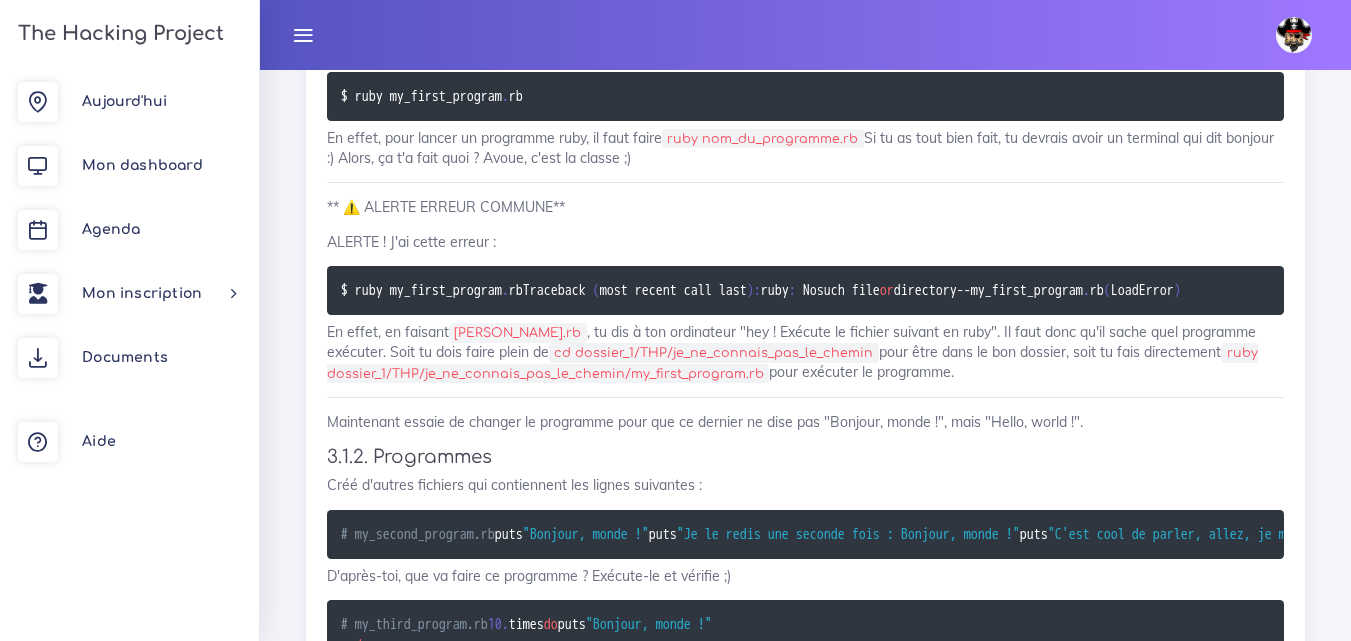 scroll, scrollTop: 18400, scrollLeft: 0, axis: vertical 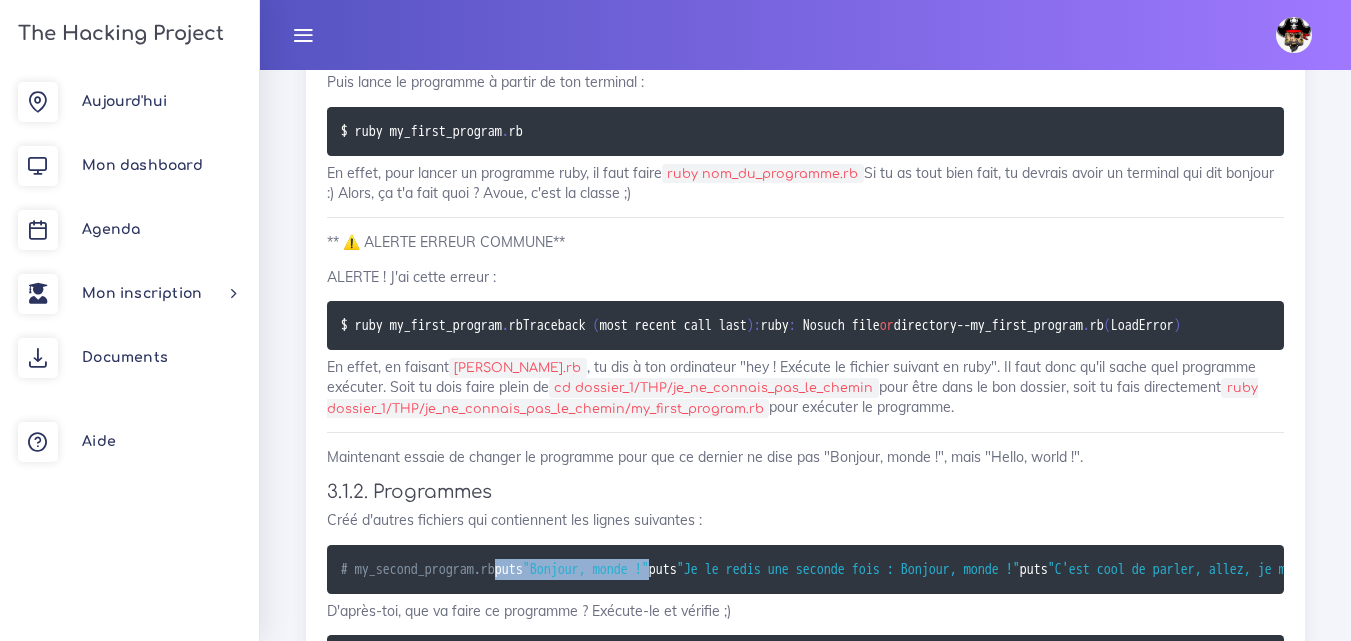 drag, startPoint x: 341, startPoint y: 446, endPoint x: 520, endPoint y: 450, distance: 179.0447 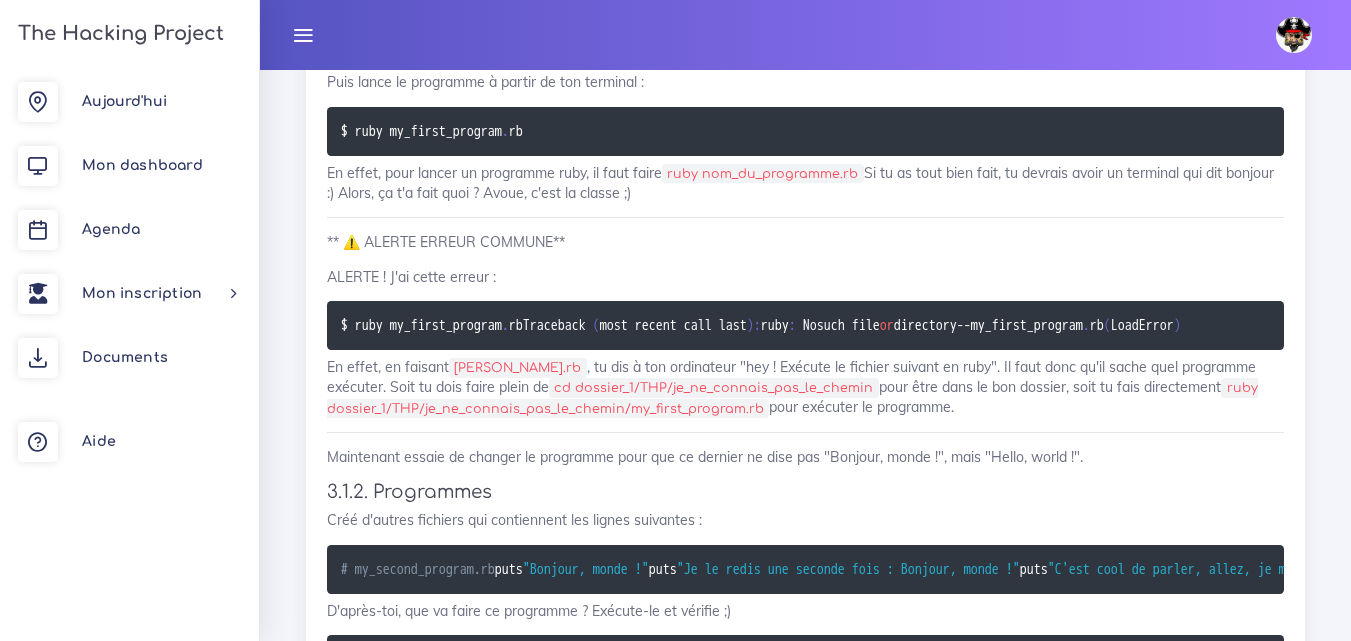 click on "Ressource :
Découverte de la programmation avec Ruby
Découverte de la programmation avec Ruby
Et bien c'est parti, on commence la programmation ! Nous allons voir les concepts de base quand on programme.
1. Introduction
Dans cette ressource, nous allons te montrer les bases de la programmation avec Ruby. Tu verras comment créer un programme, comment déclarer tes premières variables, et quelques types de données de base. À la fin tu auras les armes pour attaquer les programmes d'aujourd'hui.
Ce qui est amusant (ou pas), c'est qu'en soit, la quantité d'information que tu va avoir sera assez légère, et la façon dont tu joueras avec ces informations te mettra en PLS pour les prochains jours. C'est le principe de l'informatique : c'est pas facile quand on débute, et tout le monde a été grand débutant, surtout toi. Donc ouais ça ne sera pas facile.
2. Contexte et historique
Voici les particularités
." at bounding box center (805, 1935) 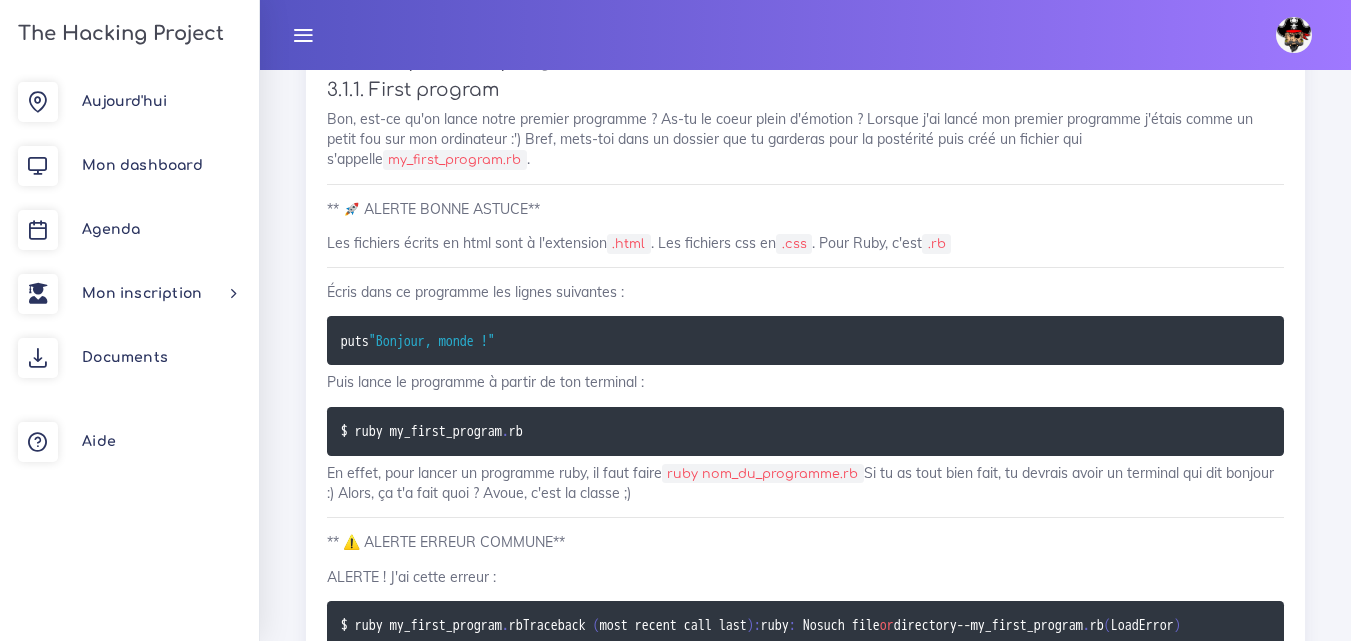 scroll, scrollTop: 18000, scrollLeft: 0, axis: vertical 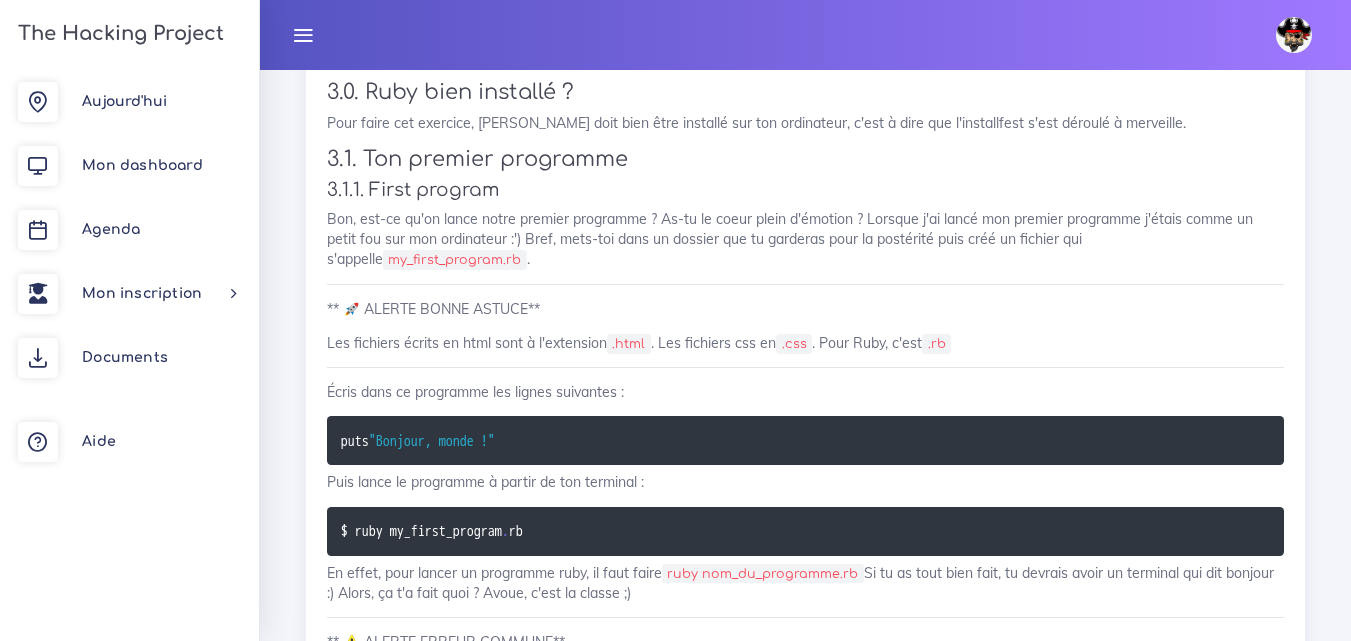 click on "Ressource :
Découverte de la programmation avec Ruby
Découverte de la programmation avec Ruby
Et bien c'est parti, on commence la programmation ! Nous allons voir les concepts de base quand on programme.
1. Introduction
Dans cette ressource, nous allons te montrer les bases de la programmation avec Ruby. Tu verras comment créer un programme, comment déclarer tes premières variables, et quelques types de données de base. À la fin tu auras les armes pour attaquer les programmes d'aujourd'hui.
Ce qui est amusant (ou pas), c'est qu'en soit, la quantité d'information que tu va avoir sera assez légère, et la façon dont tu joueras avec ces informations te mettra en PLS pour les prochains jours. C'est le principe de l'informatique : c'est pas facile quand on débute, et tout le monde a été grand débutant, surtout toi. Donc ouais ça ne sera pas facile.
2. Contexte et historique
Voici les particularités
." at bounding box center (805, 2335) 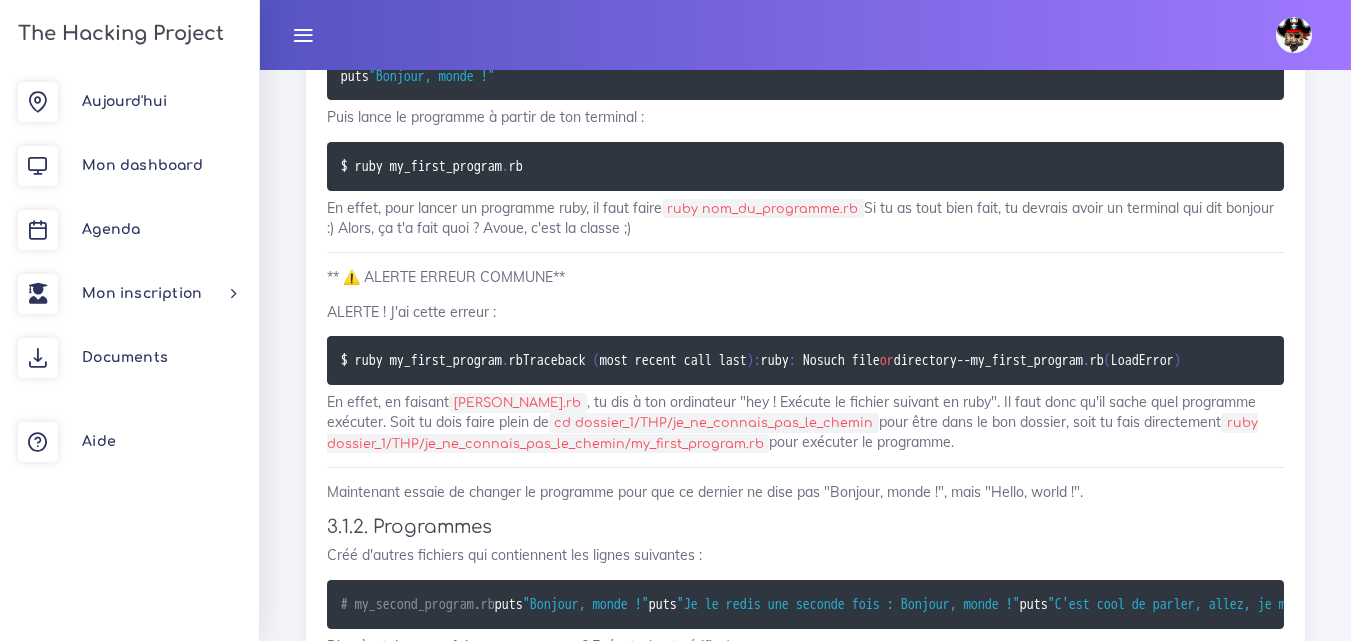 scroll, scrollTop: 18400, scrollLeft: 0, axis: vertical 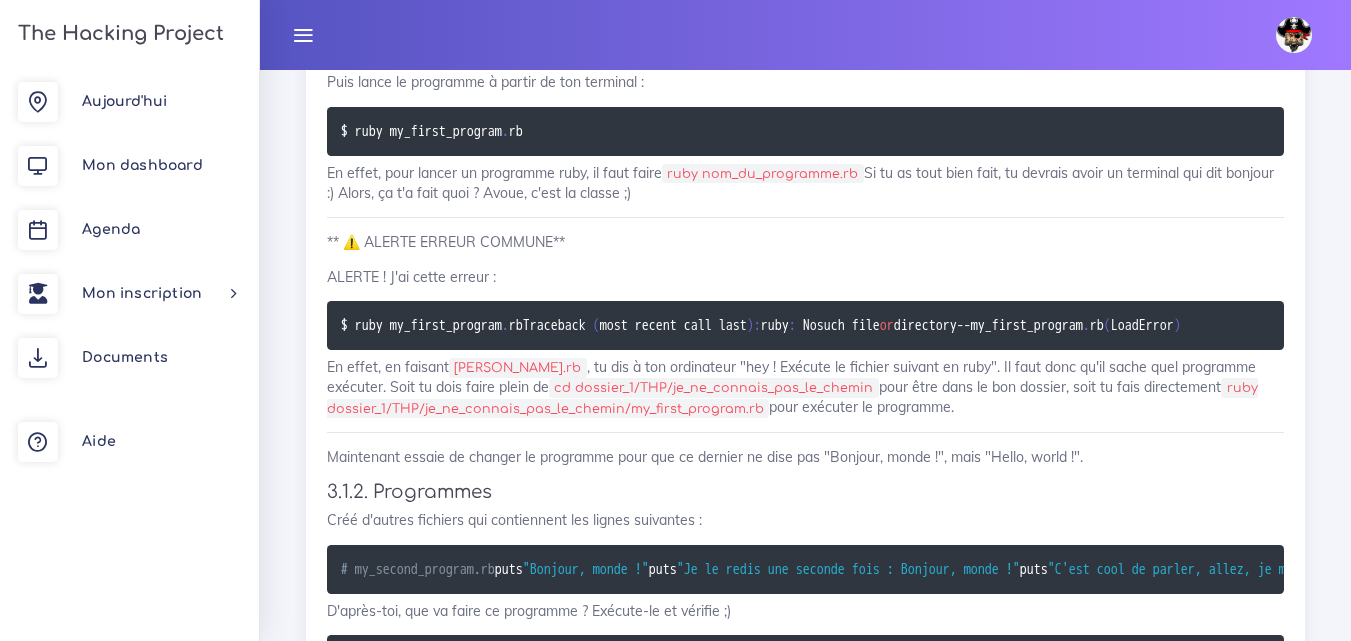drag, startPoint x: 376, startPoint y: 467, endPoint x: 729, endPoint y: 490, distance: 353.7485 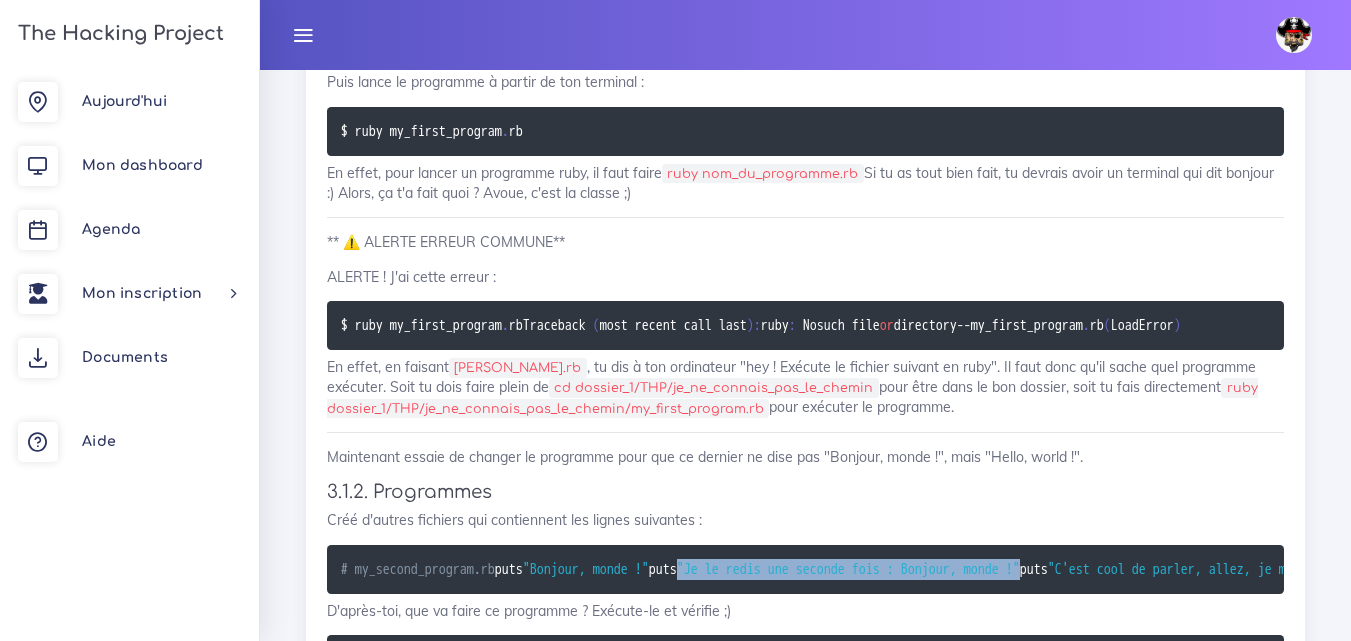 drag, startPoint x: 376, startPoint y: 466, endPoint x: 785, endPoint y: 474, distance: 409.07825 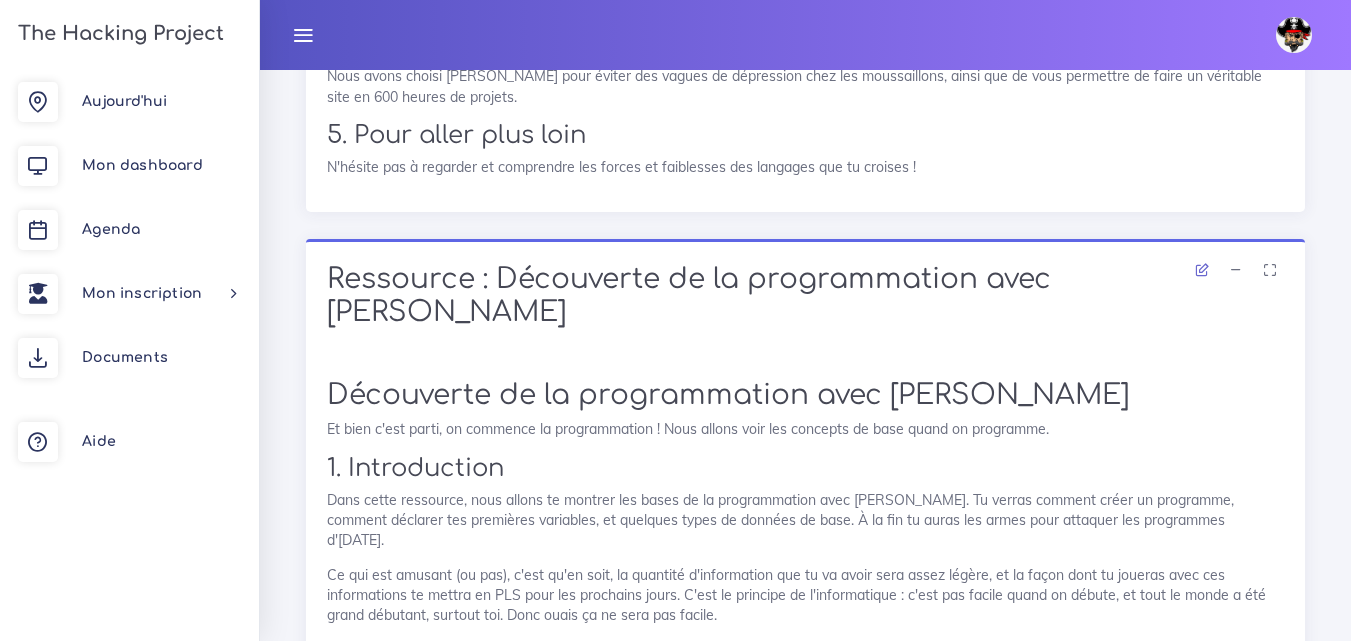 scroll, scrollTop: 17100, scrollLeft: 0, axis: vertical 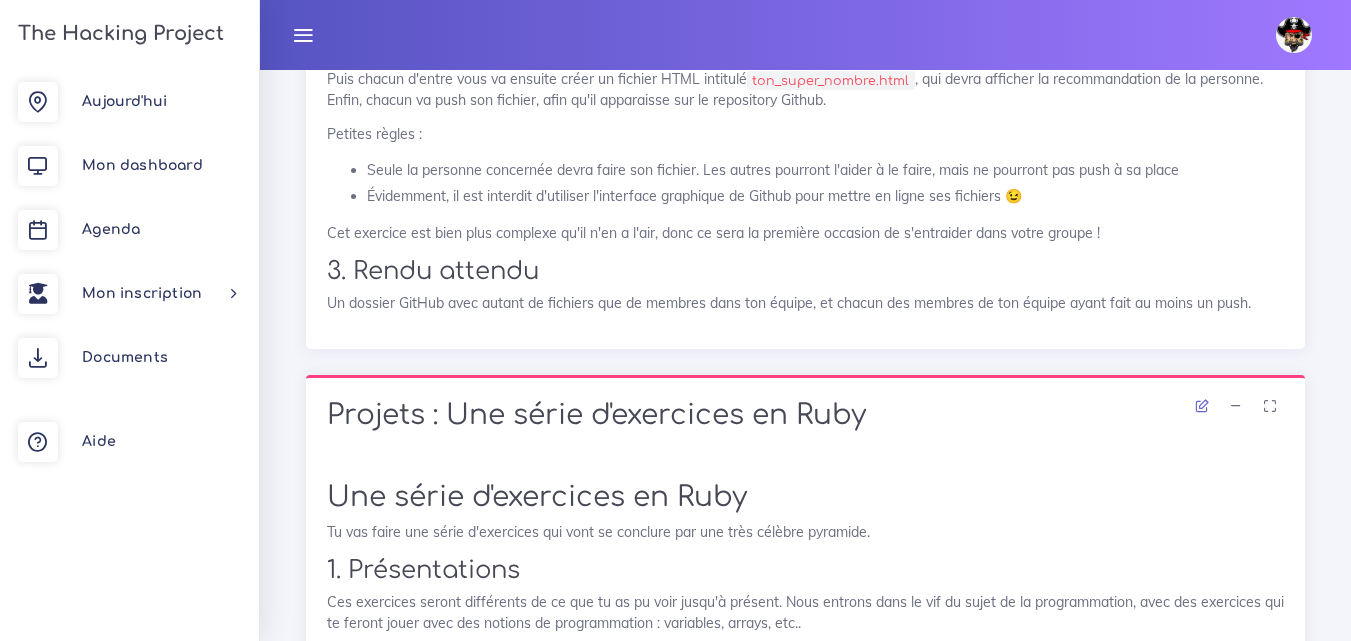 drag, startPoint x: 329, startPoint y: 138, endPoint x: 669, endPoint y: 194, distance: 344.5809 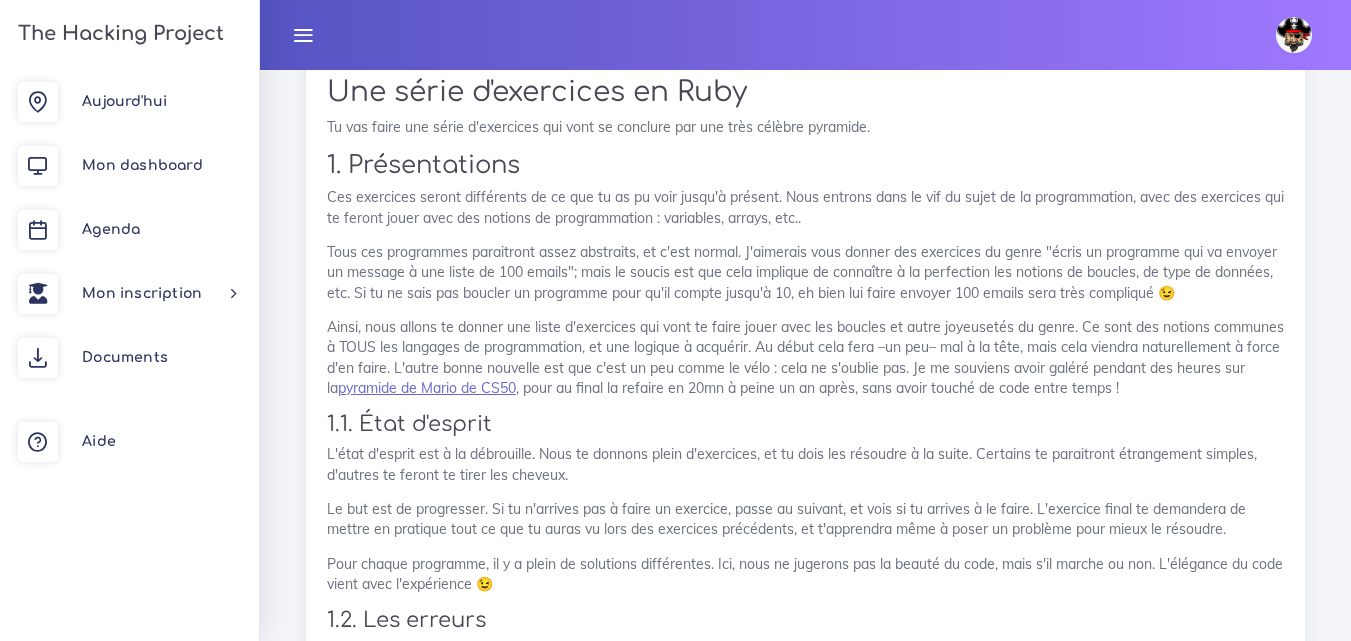 scroll, scrollTop: 25168, scrollLeft: 0, axis: vertical 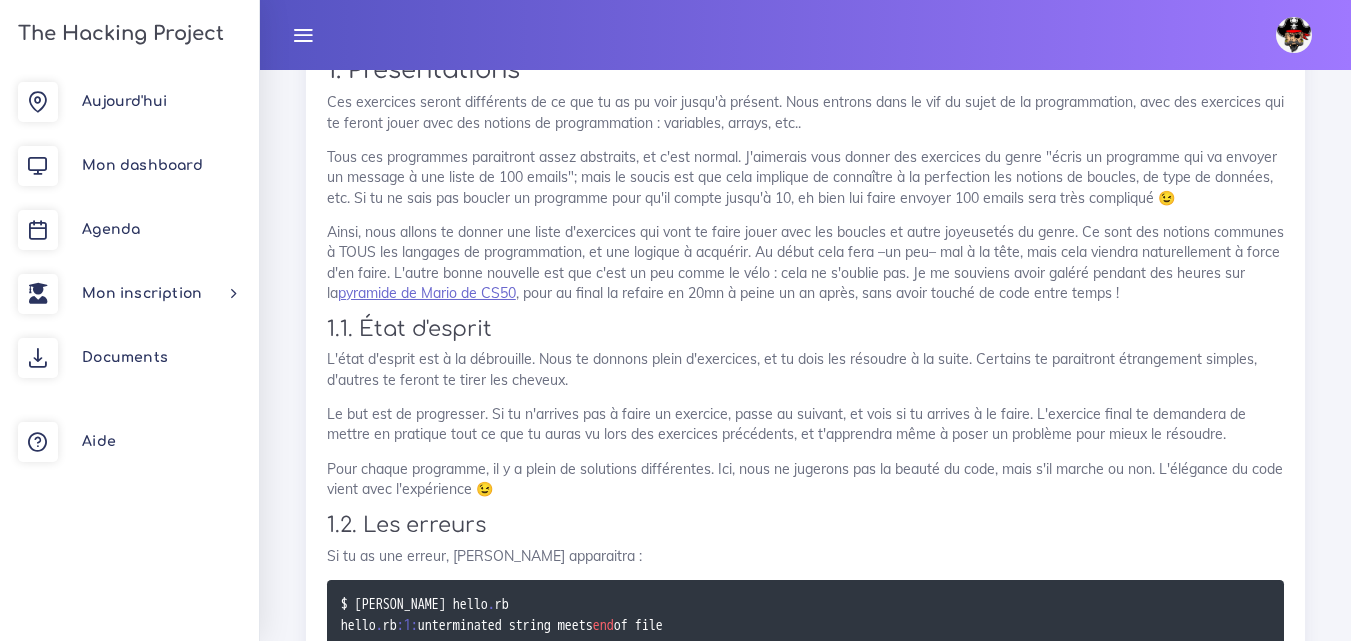 click at bounding box center (805, -24074) 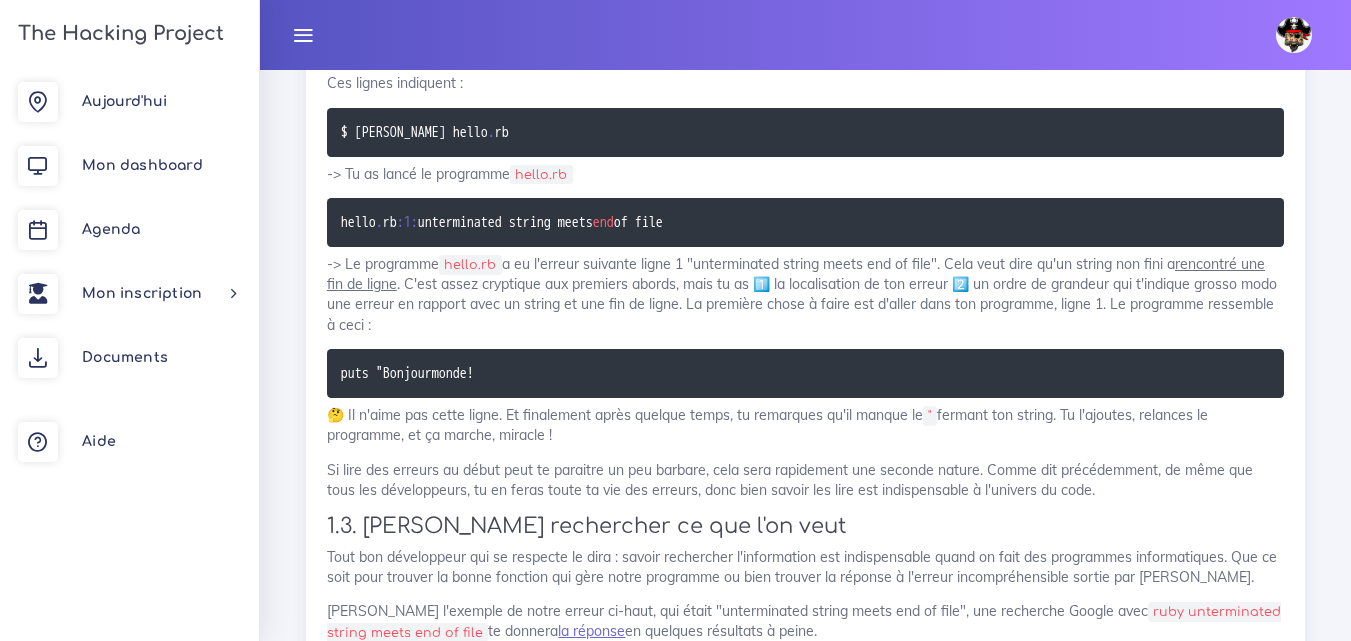 scroll, scrollTop: 25886, scrollLeft: 0, axis: vertical 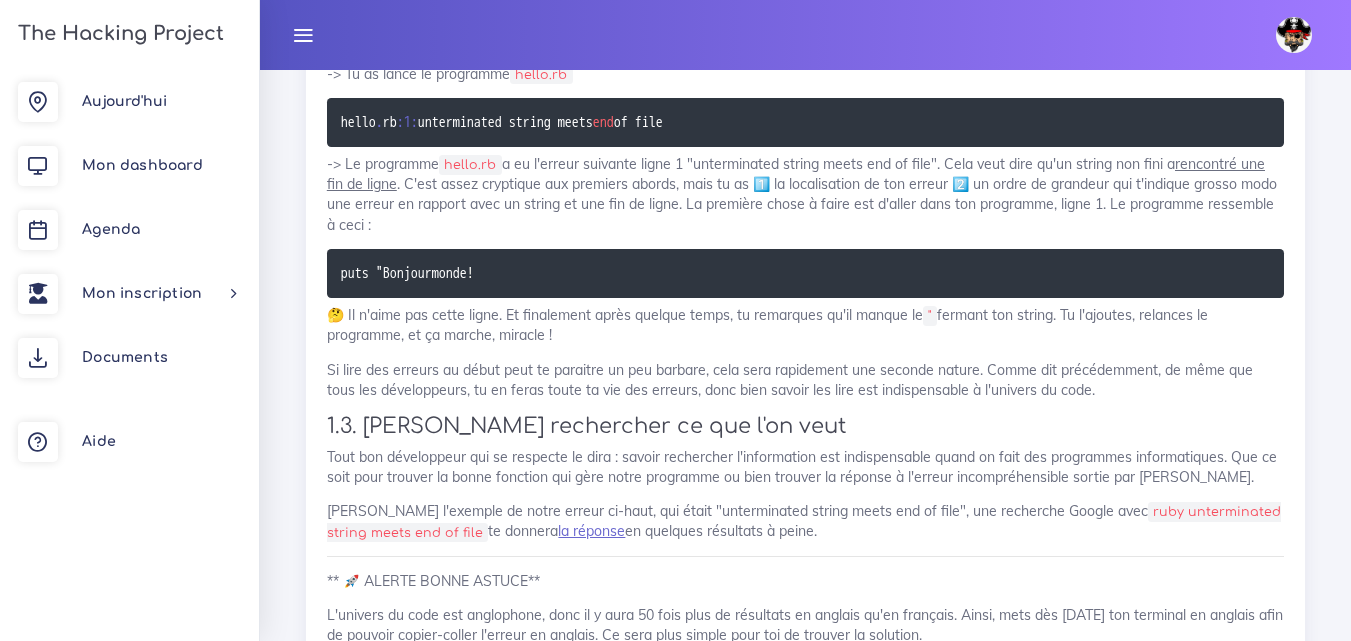 click on "Pipotronic" at bounding box center [930, -1312] 